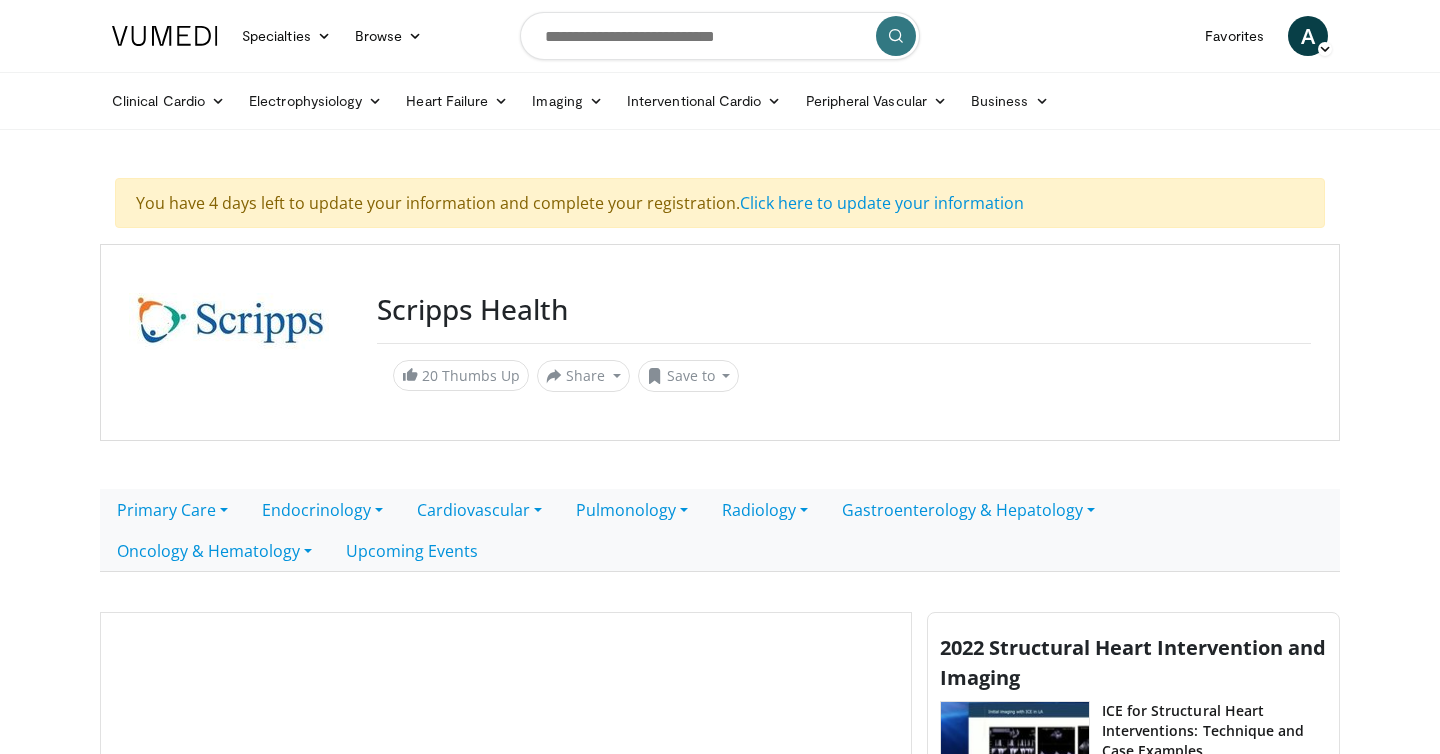 scroll, scrollTop: 480, scrollLeft: 0, axis: vertical 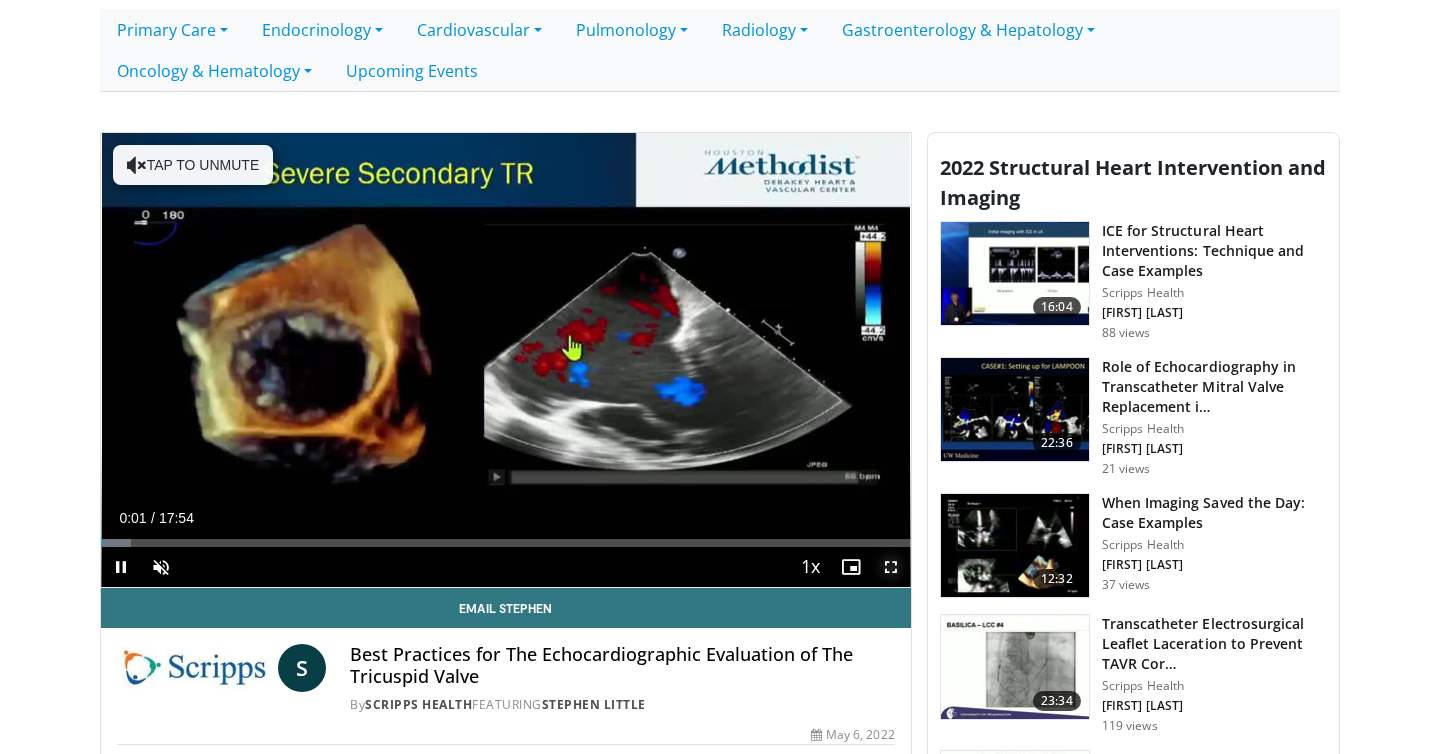 click at bounding box center (891, 567) 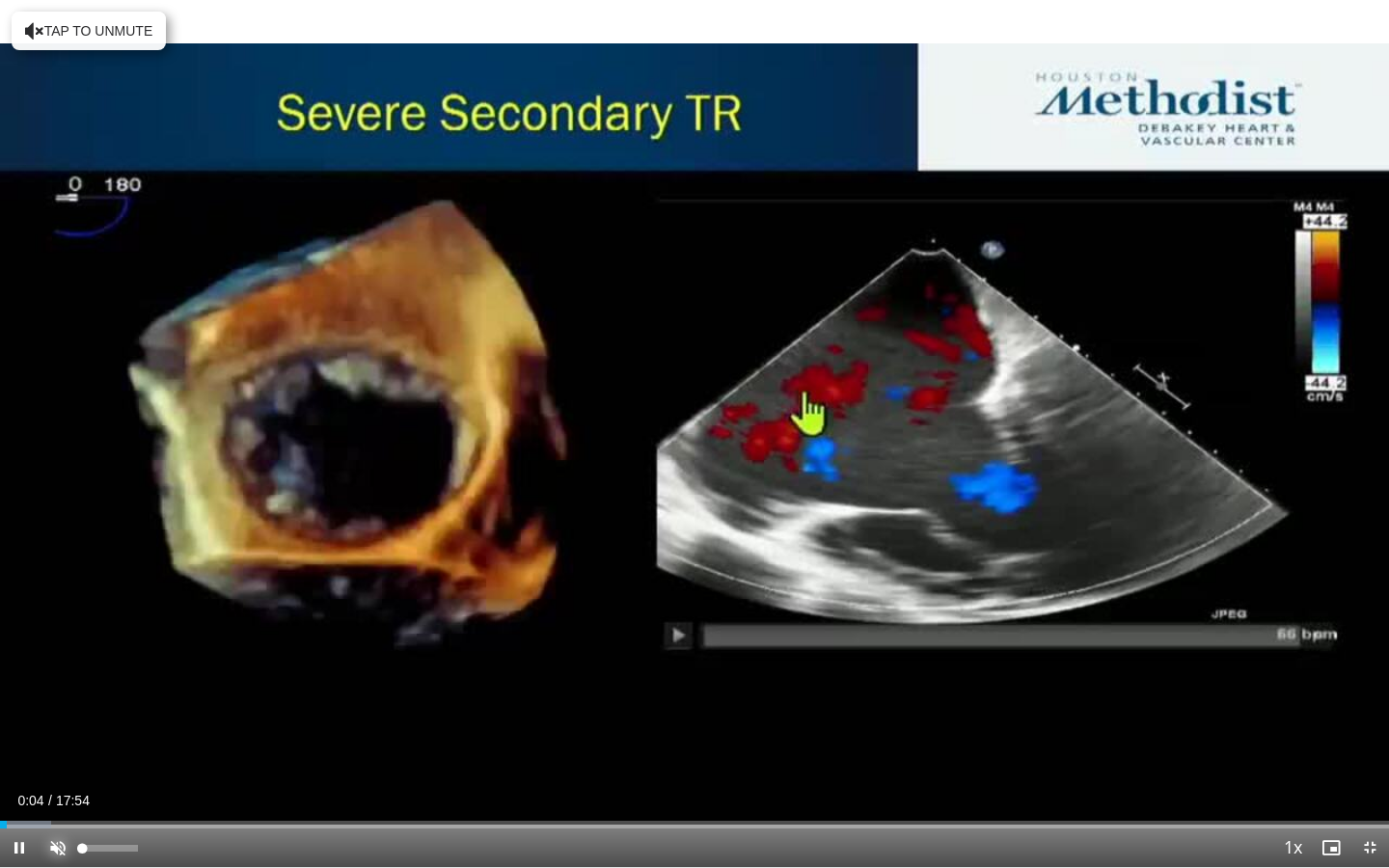 click at bounding box center [58, 848] 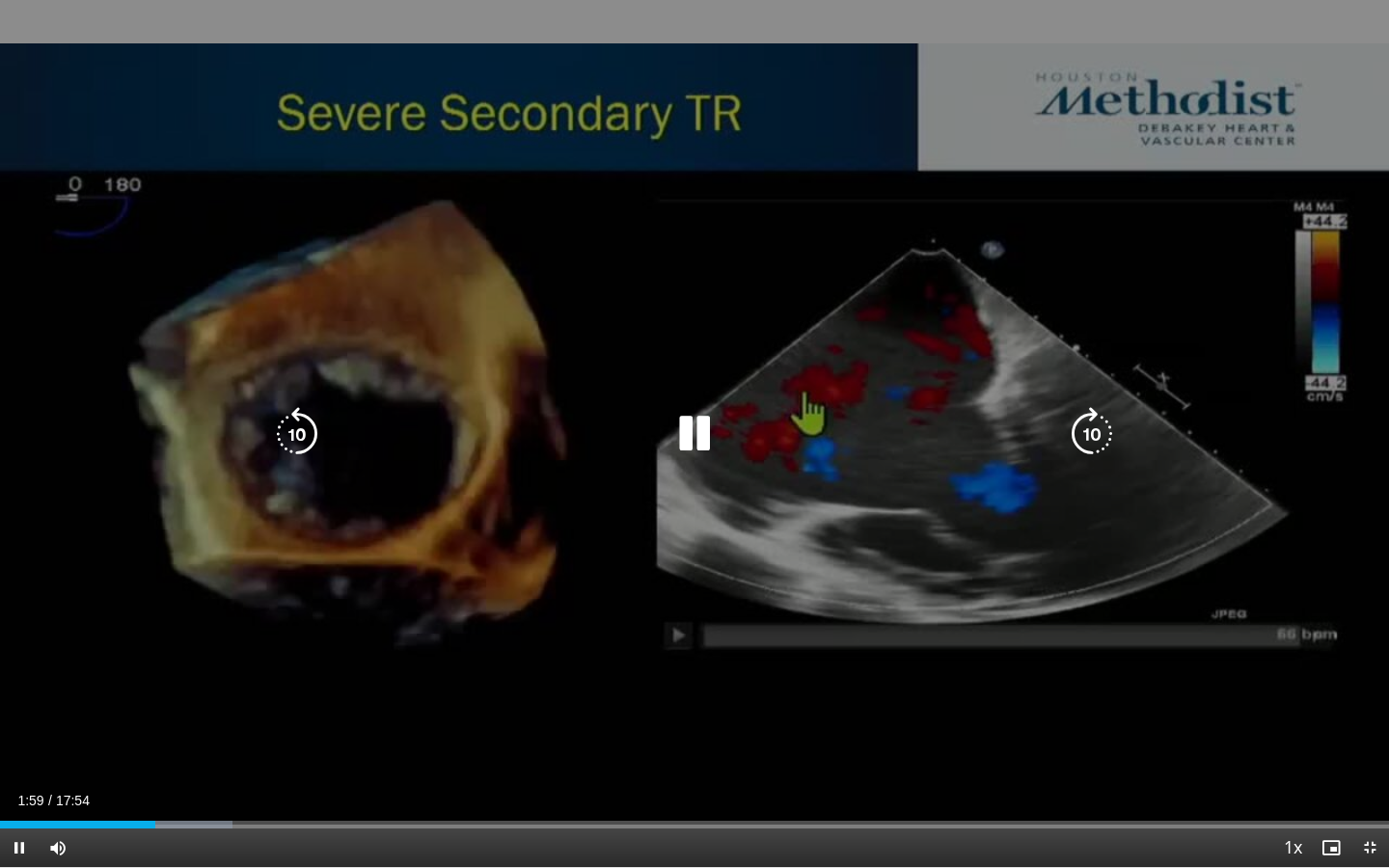 click at bounding box center (694, 434) 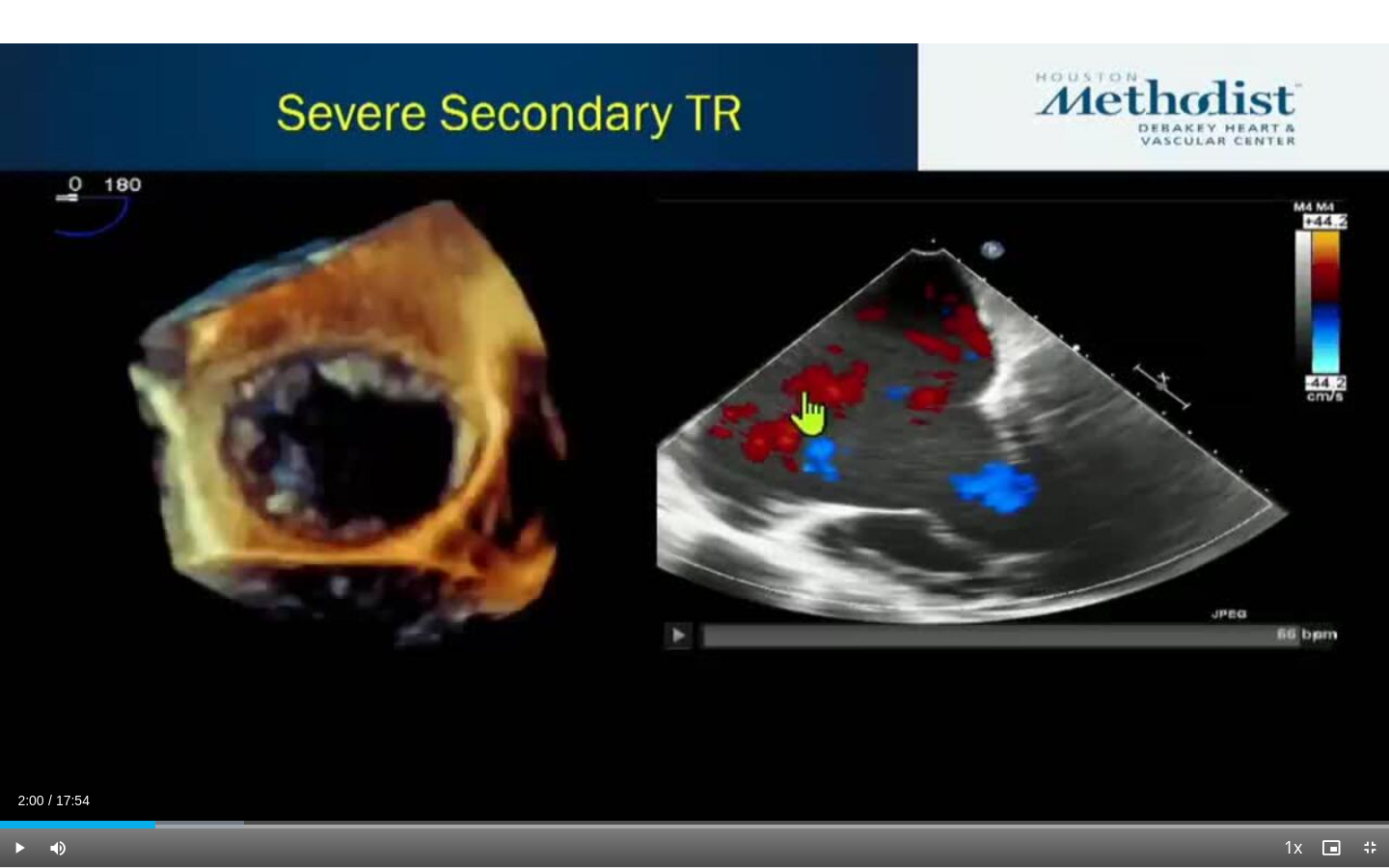 click on "10 seconds
Tap to unmute" at bounding box center (694, 433) 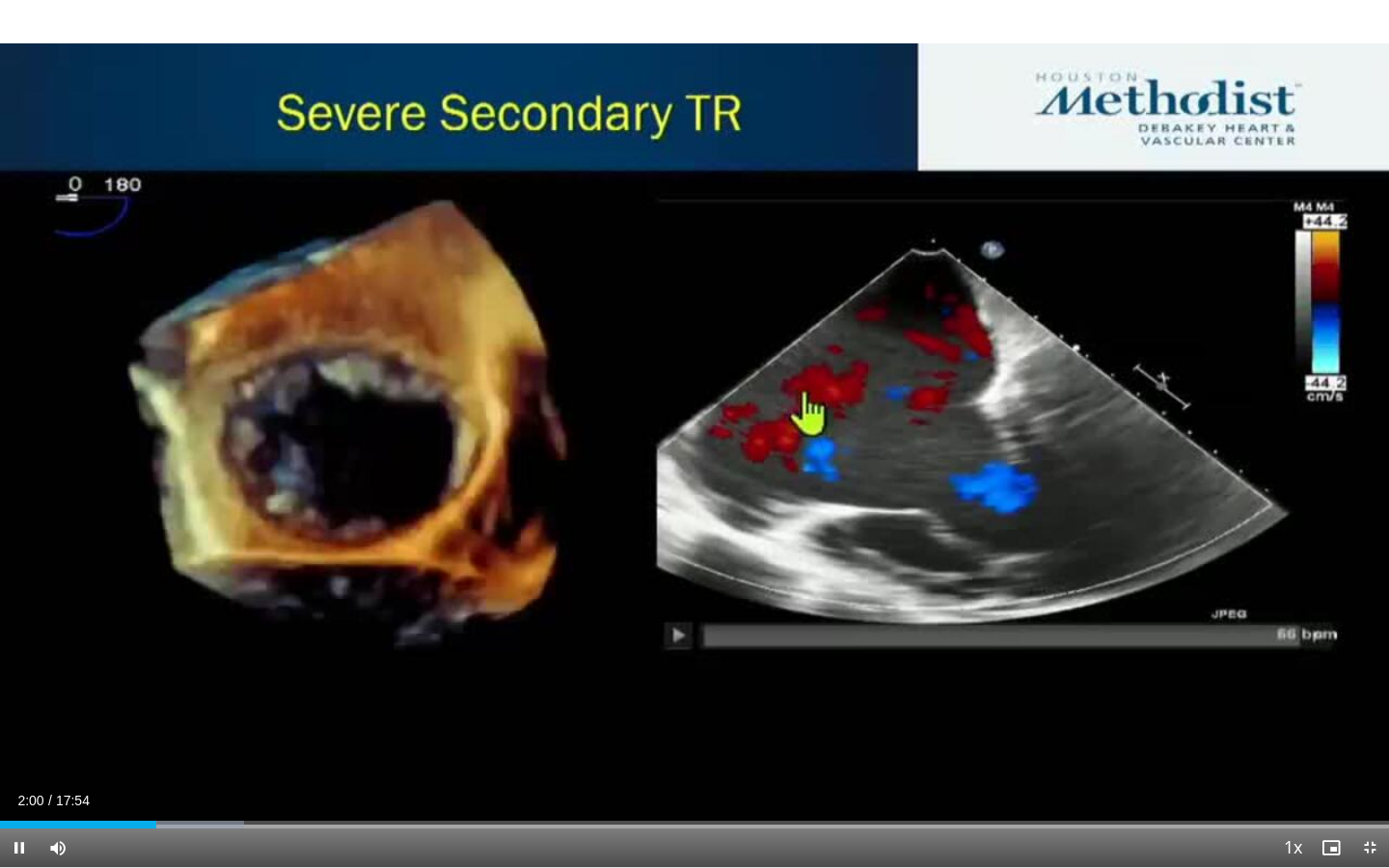 click on "10 seconds
Tap to unmute" at bounding box center [694, 433] 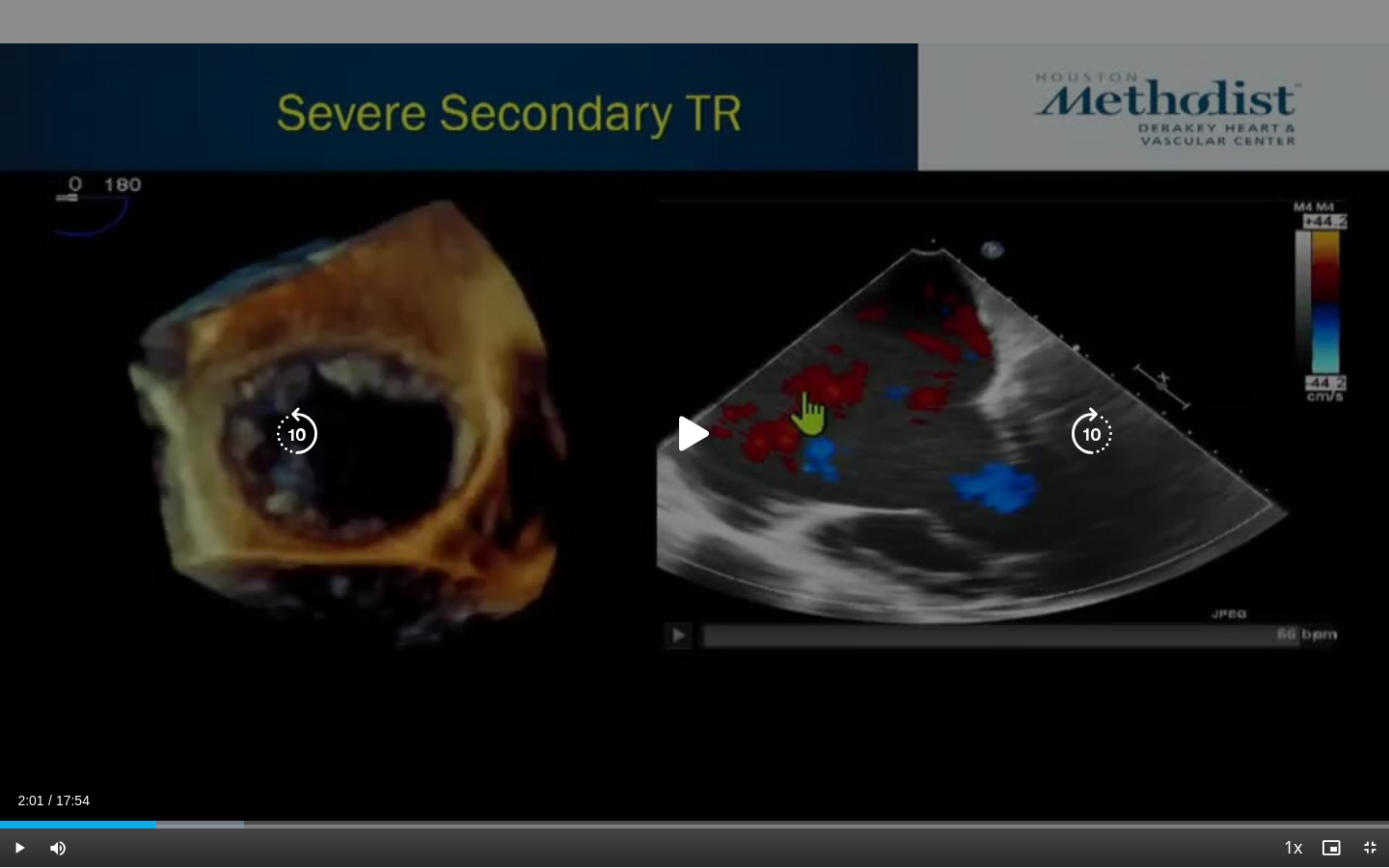 click at bounding box center [694, 434] 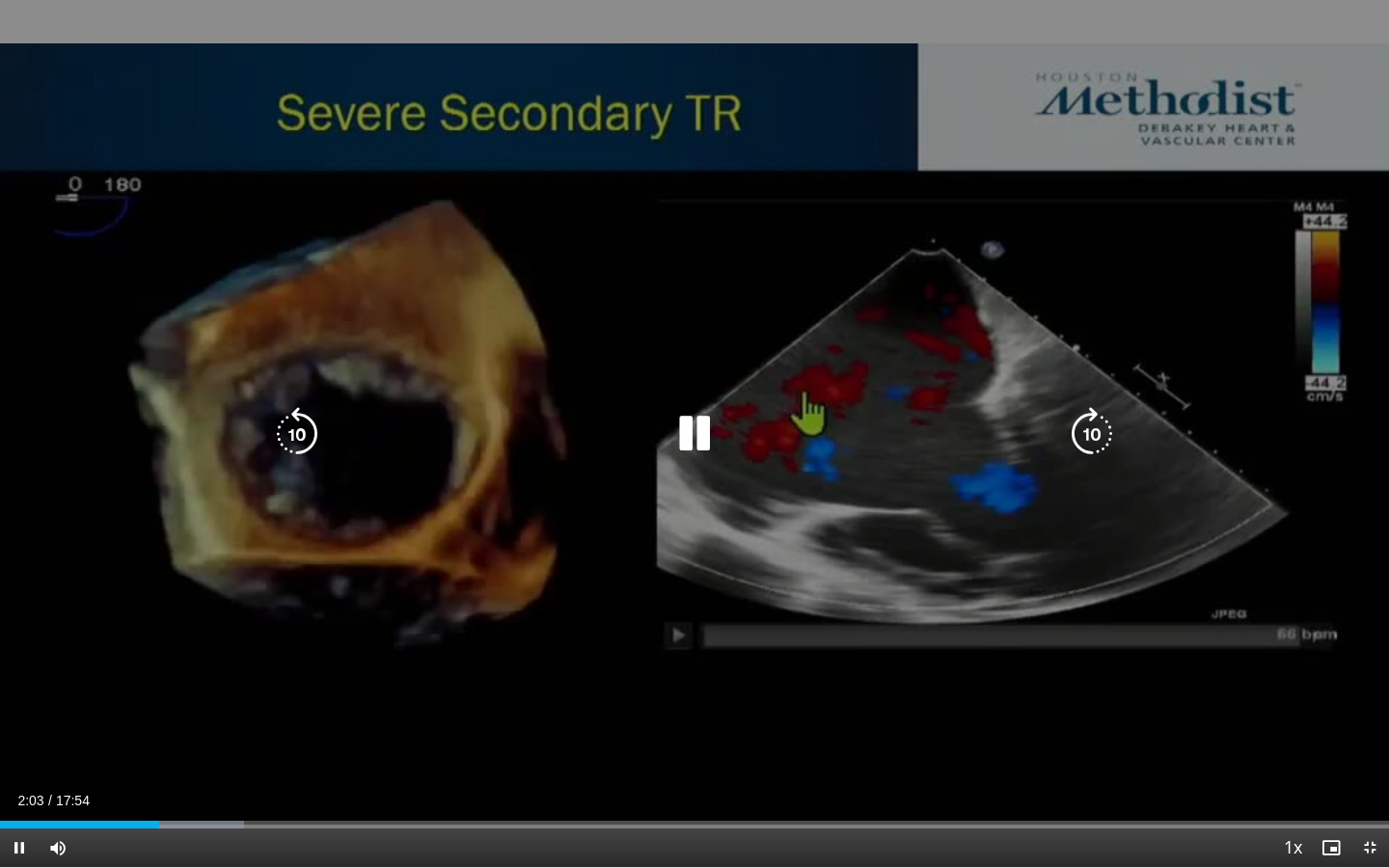 click at bounding box center [694, 434] 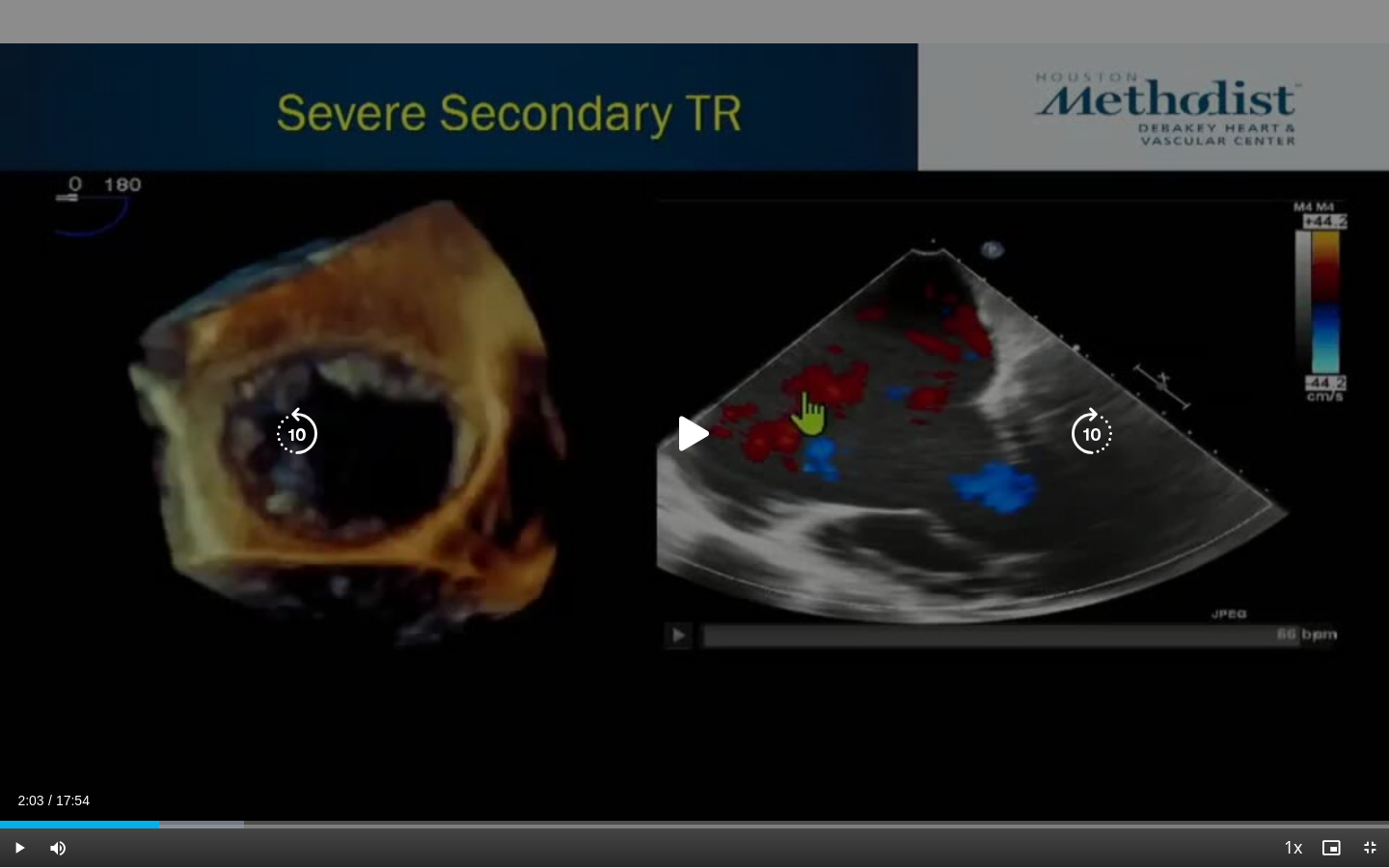 click at bounding box center (694, 434) 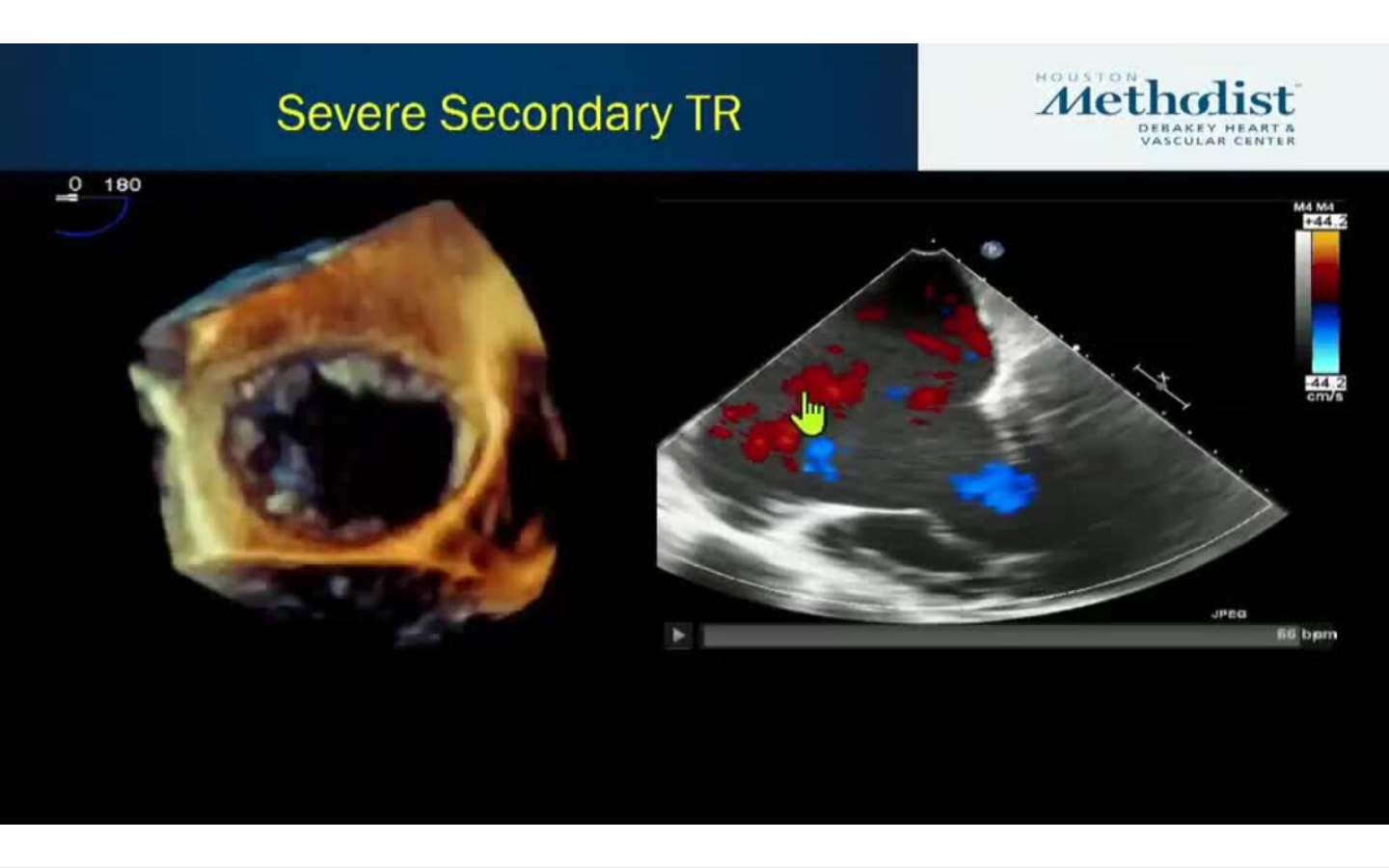 click on "10 seconds
Tap to unmute" at bounding box center [694, 433] 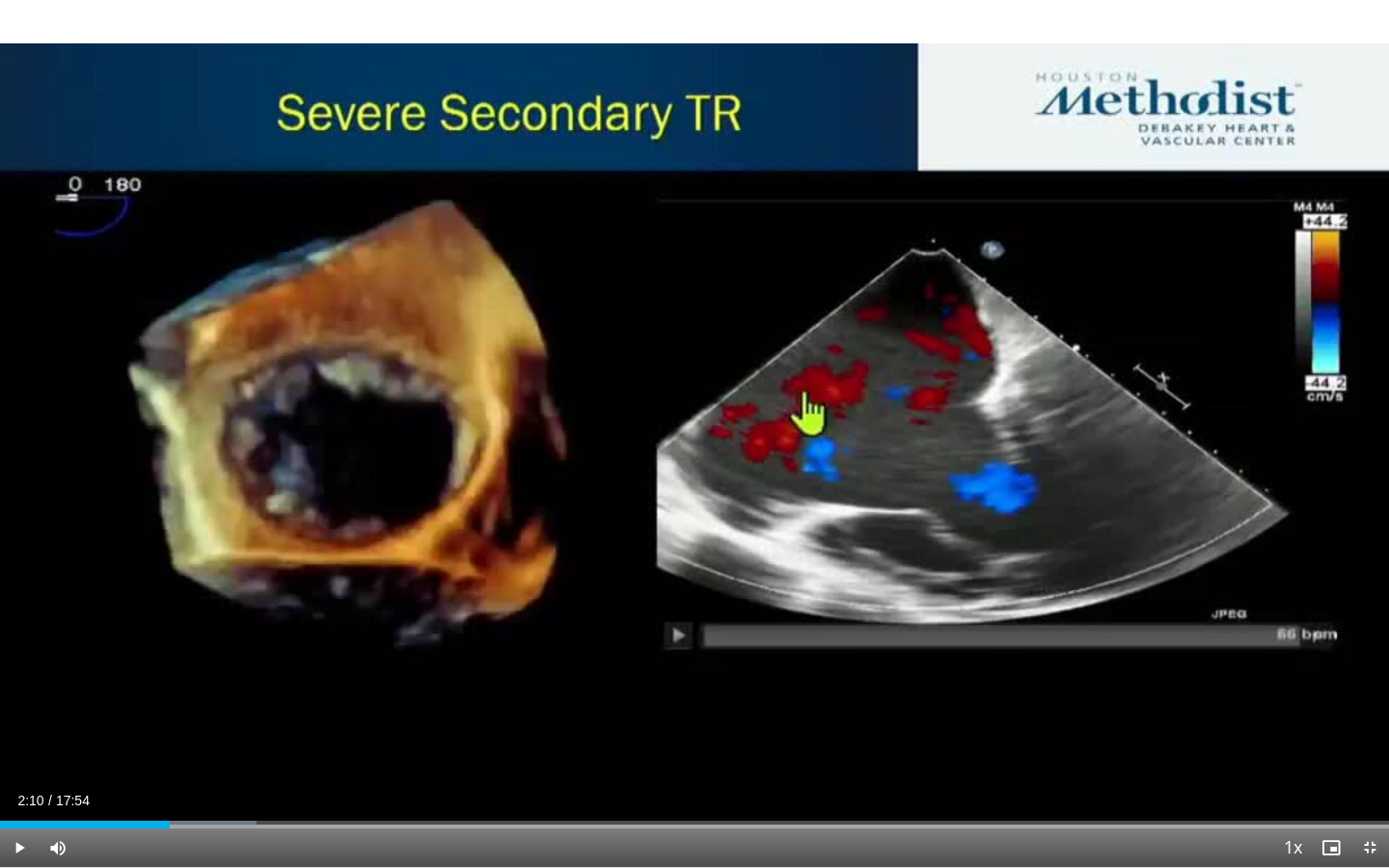 click on "10 seconds
Tap to unmute" at bounding box center (694, 433) 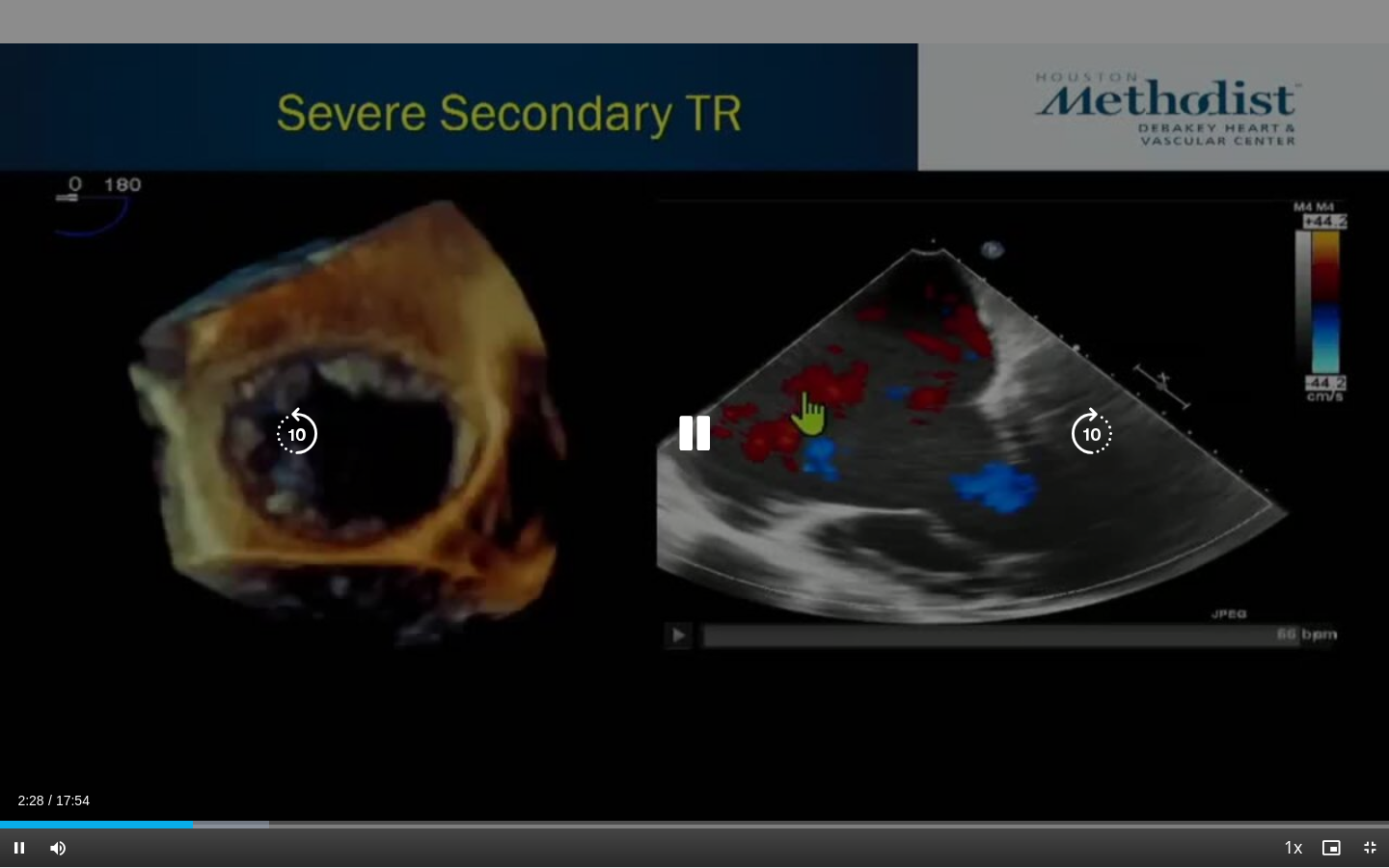 click at bounding box center [694, 434] 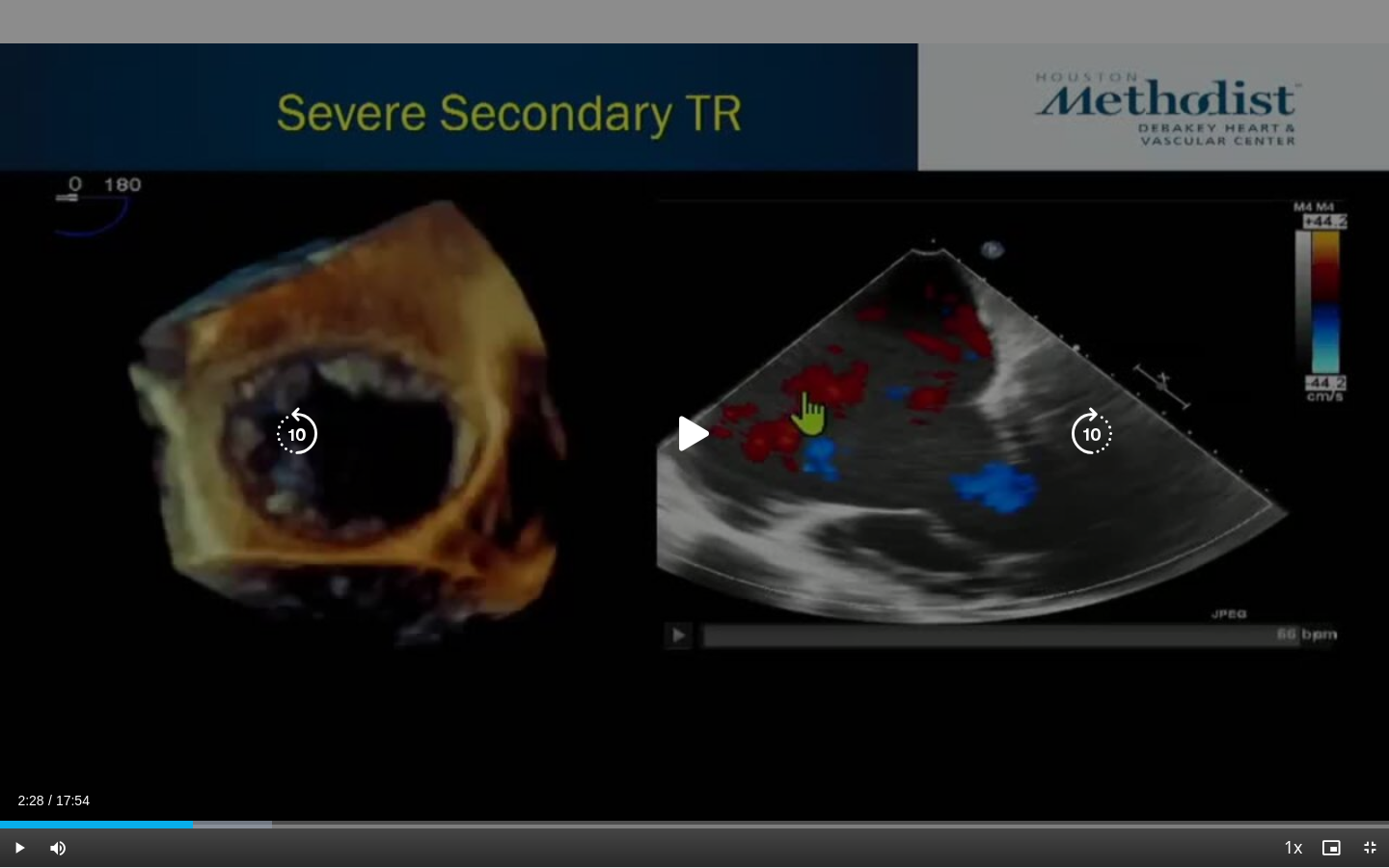 click at bounding box center (694, 434) 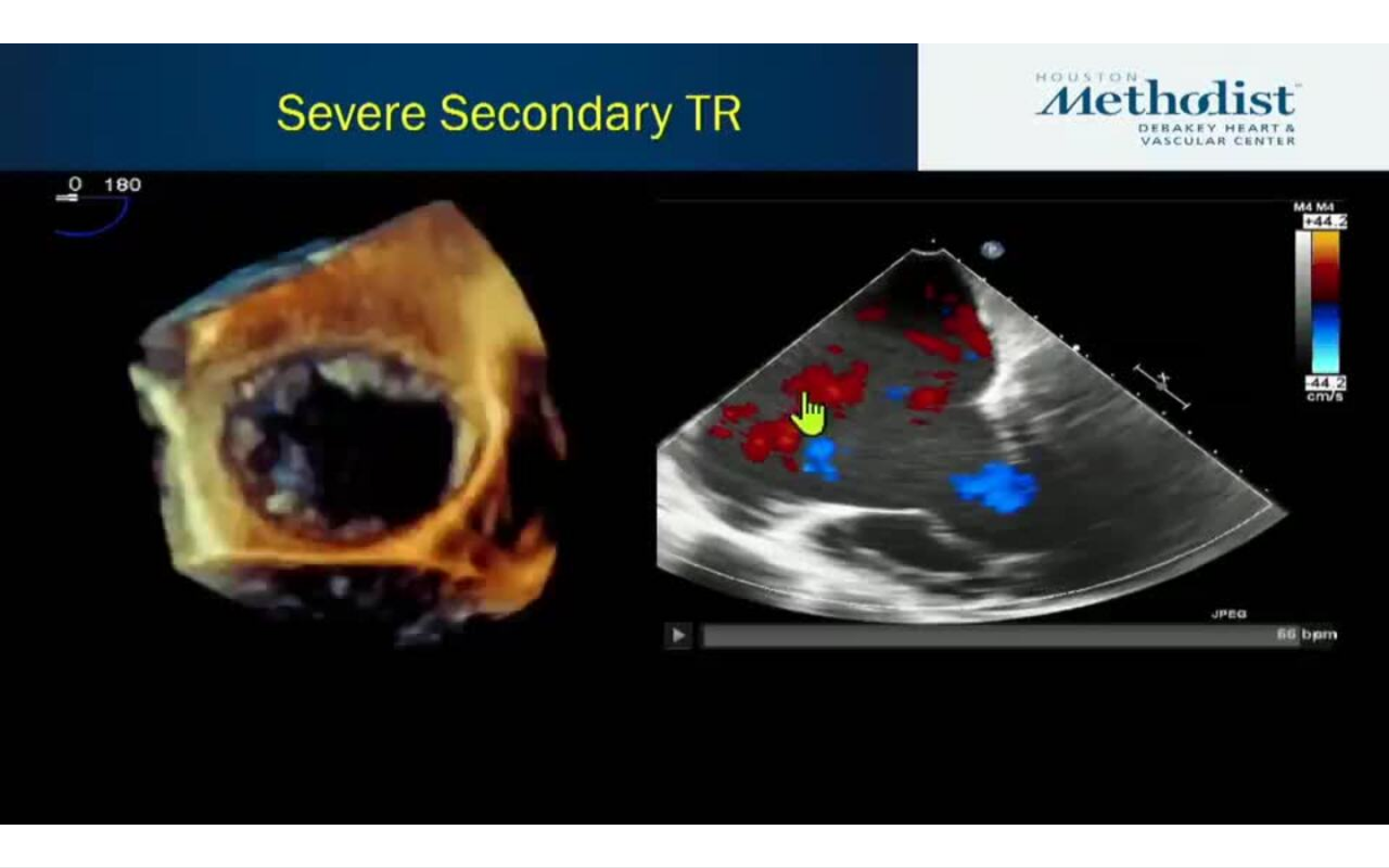 click on "10 seconds
Tap to unmute" at bounding box center (694, 433) 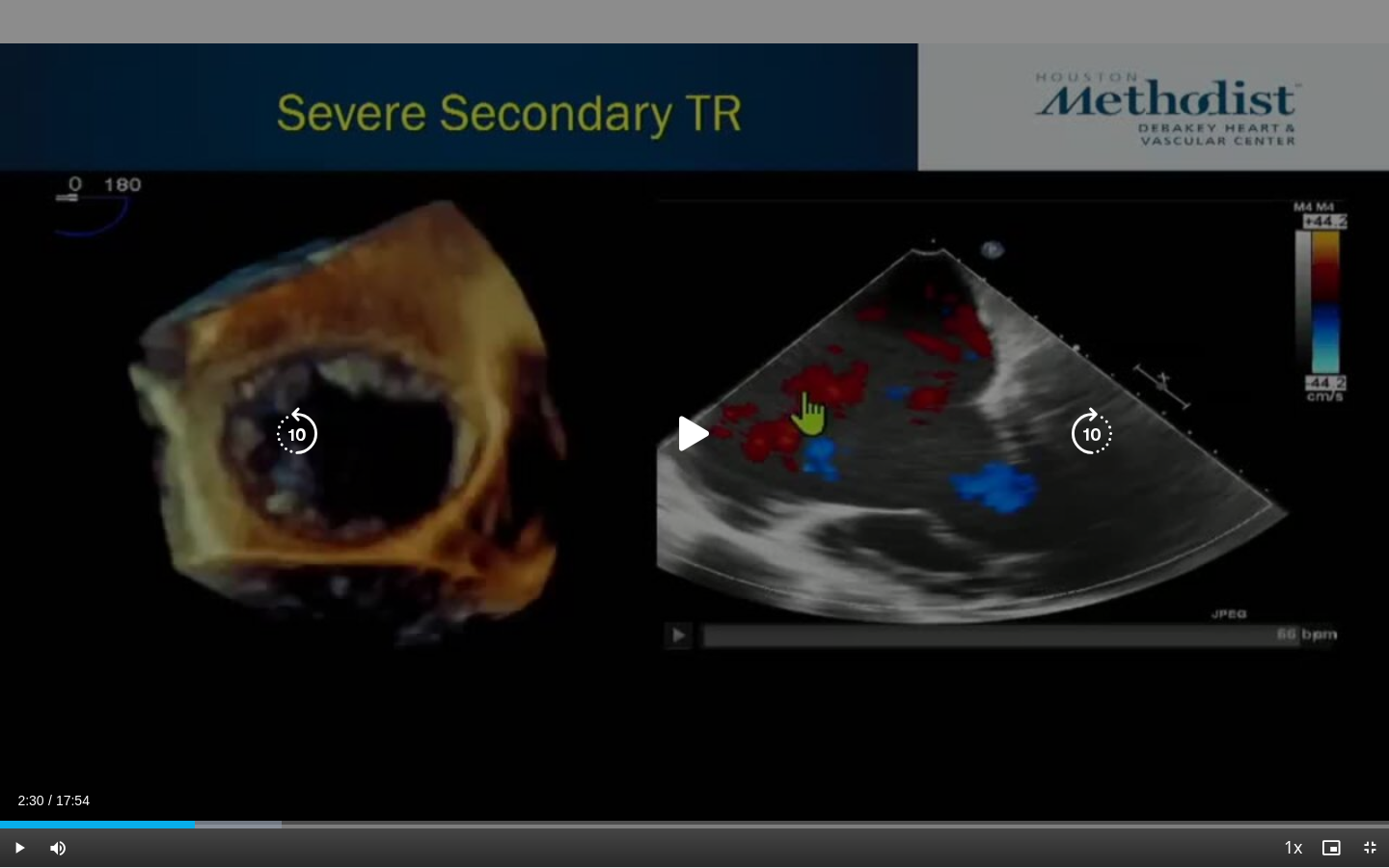 click at bounding box center [694, 434] 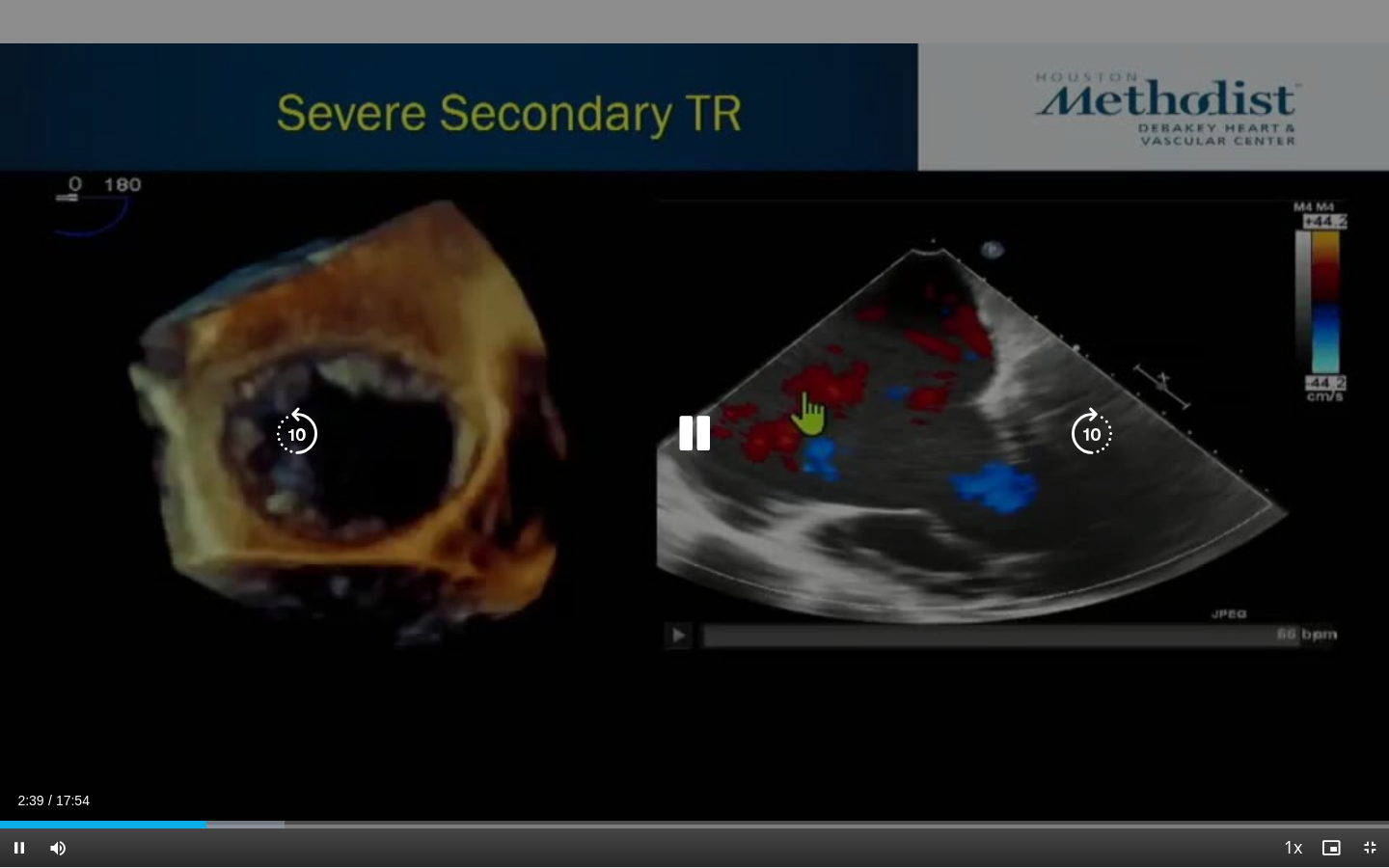 click at bounding box center (694, 434) 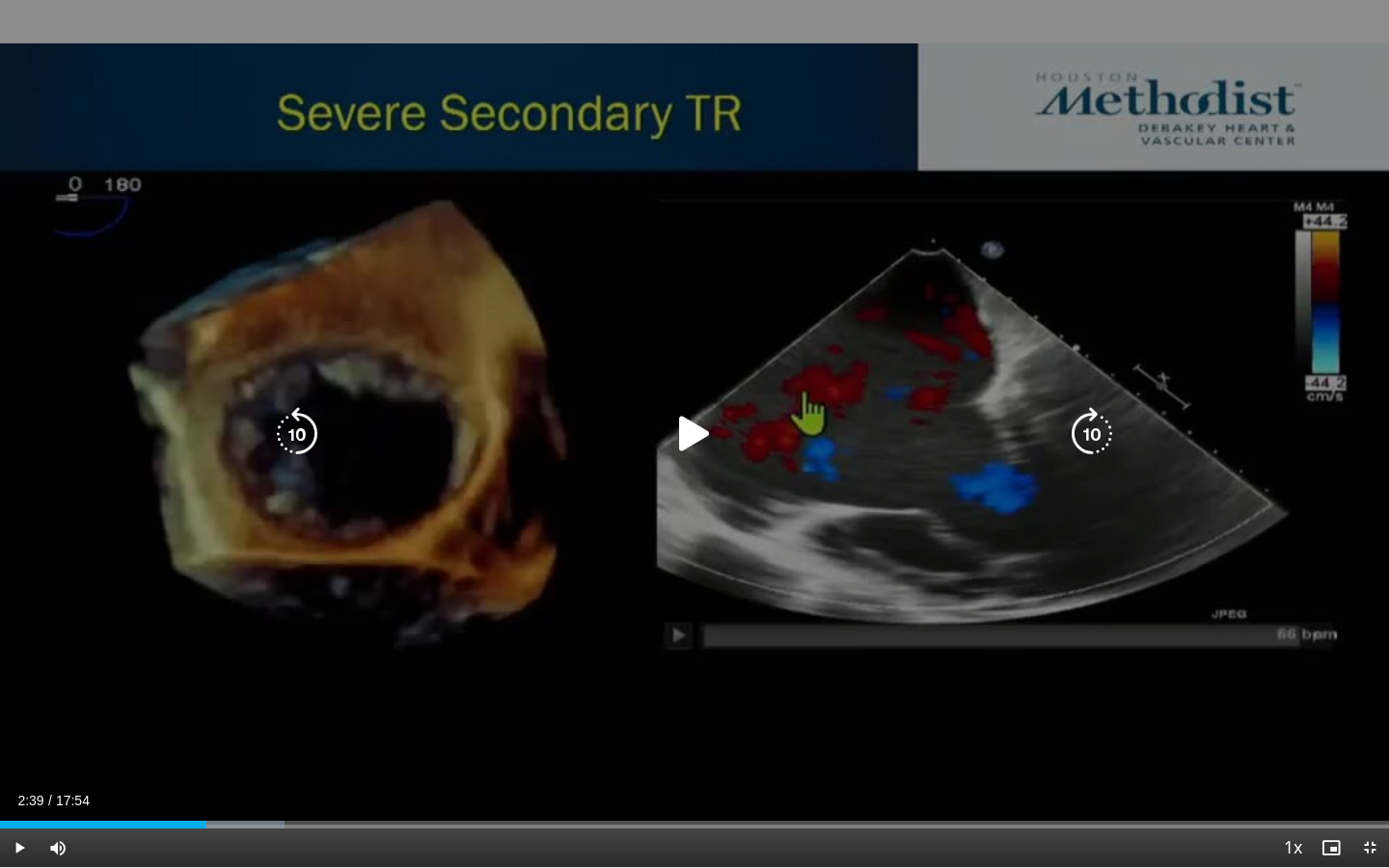 click at bounding box center (297, 434) 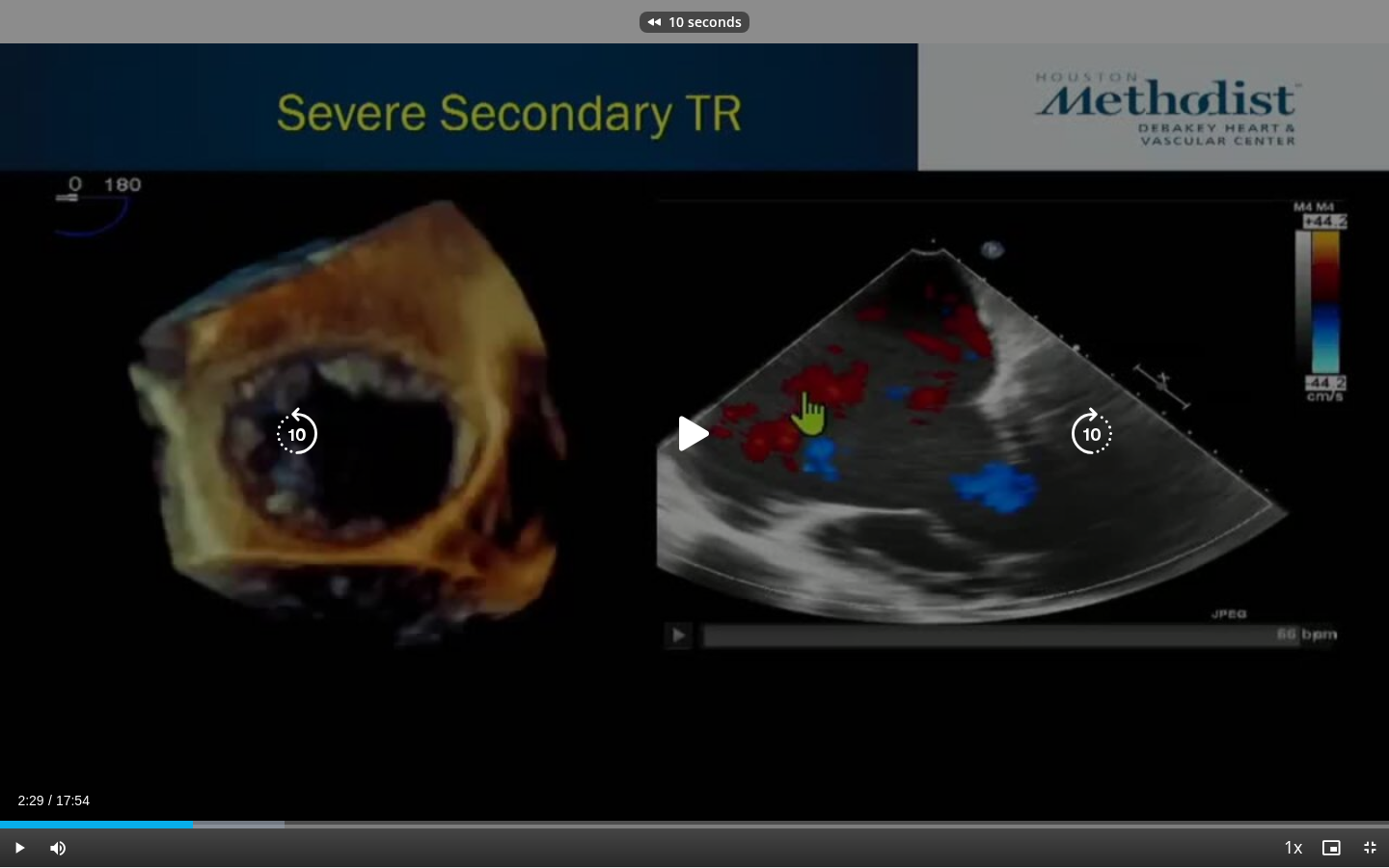 click at bounding box center [297, 434] 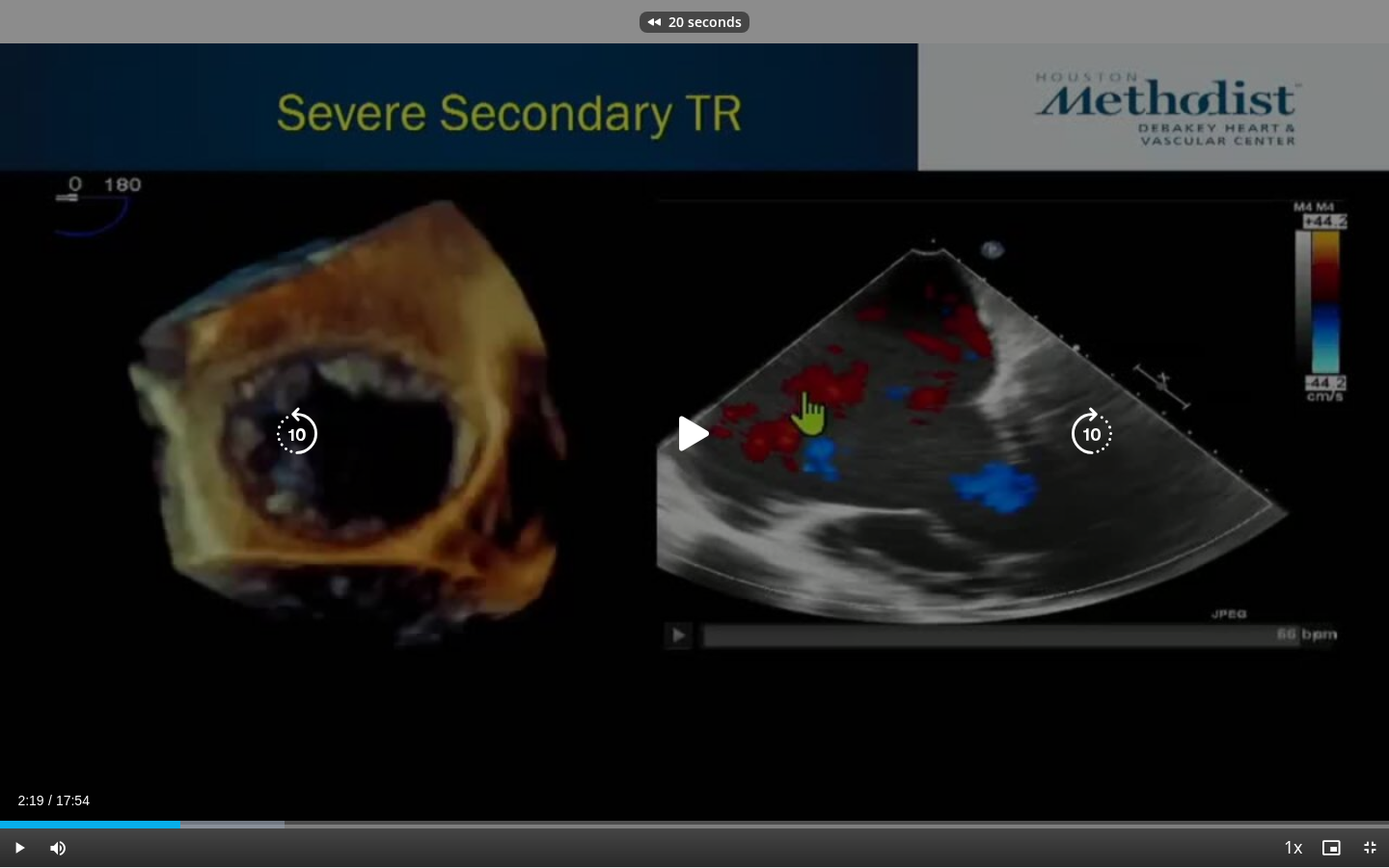 click at bounding box center [694, 434] 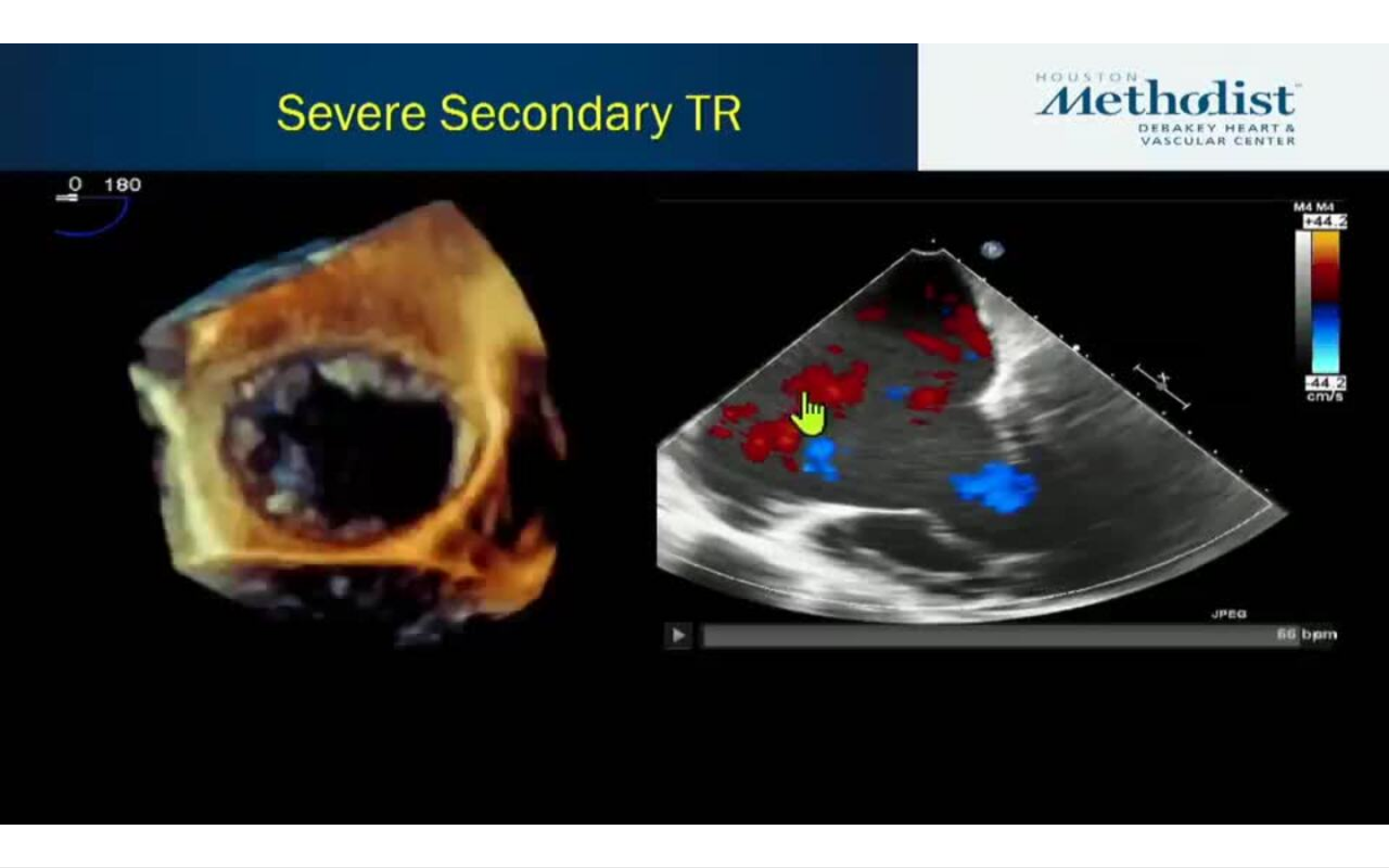 drag, startPoint x: 714, startPoint y: 432, endPoint x: 714, endPoint y: 420, distance: 12 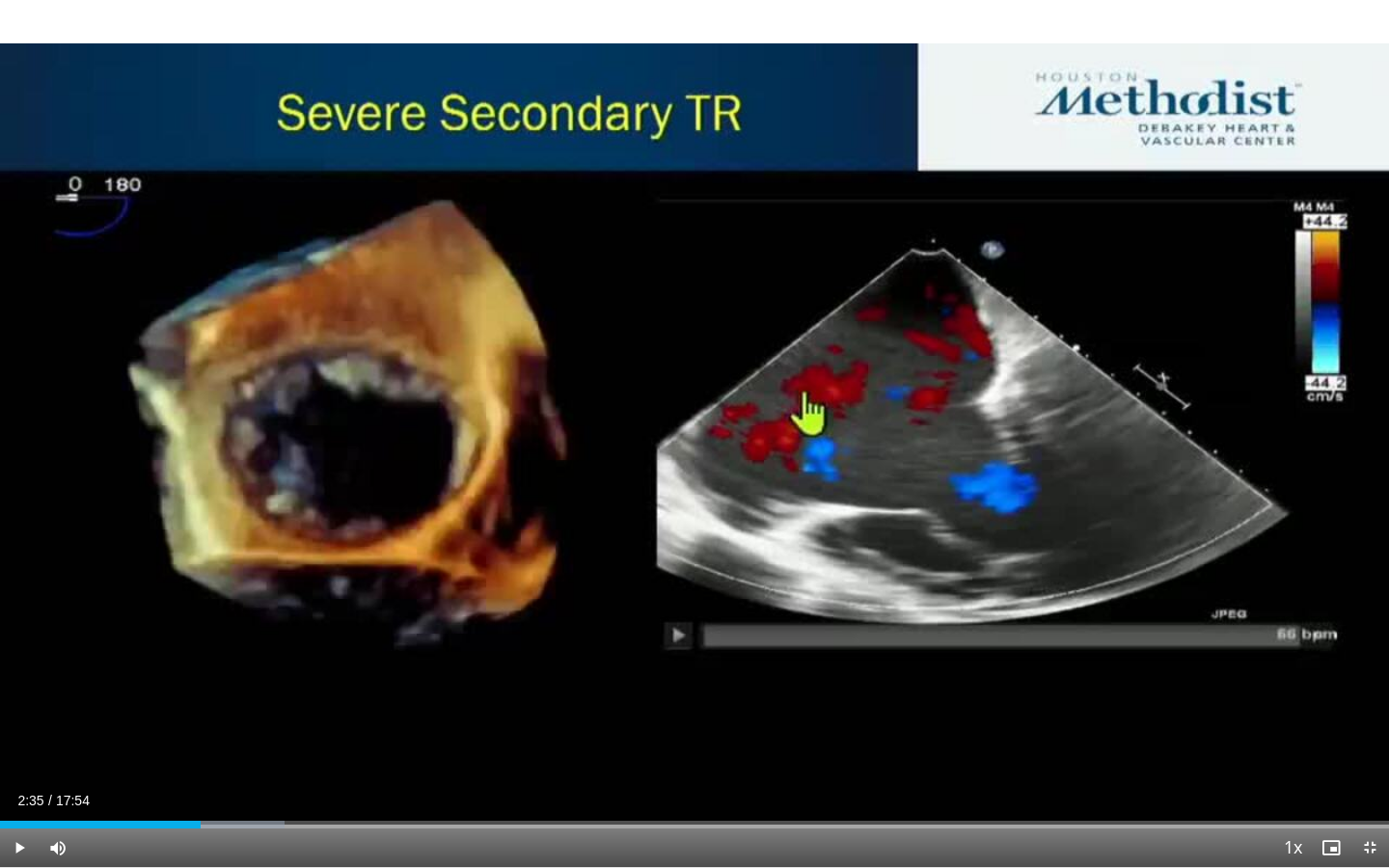 click on "20 seconds
Tap to unmute" at bounding box center (694, 433) 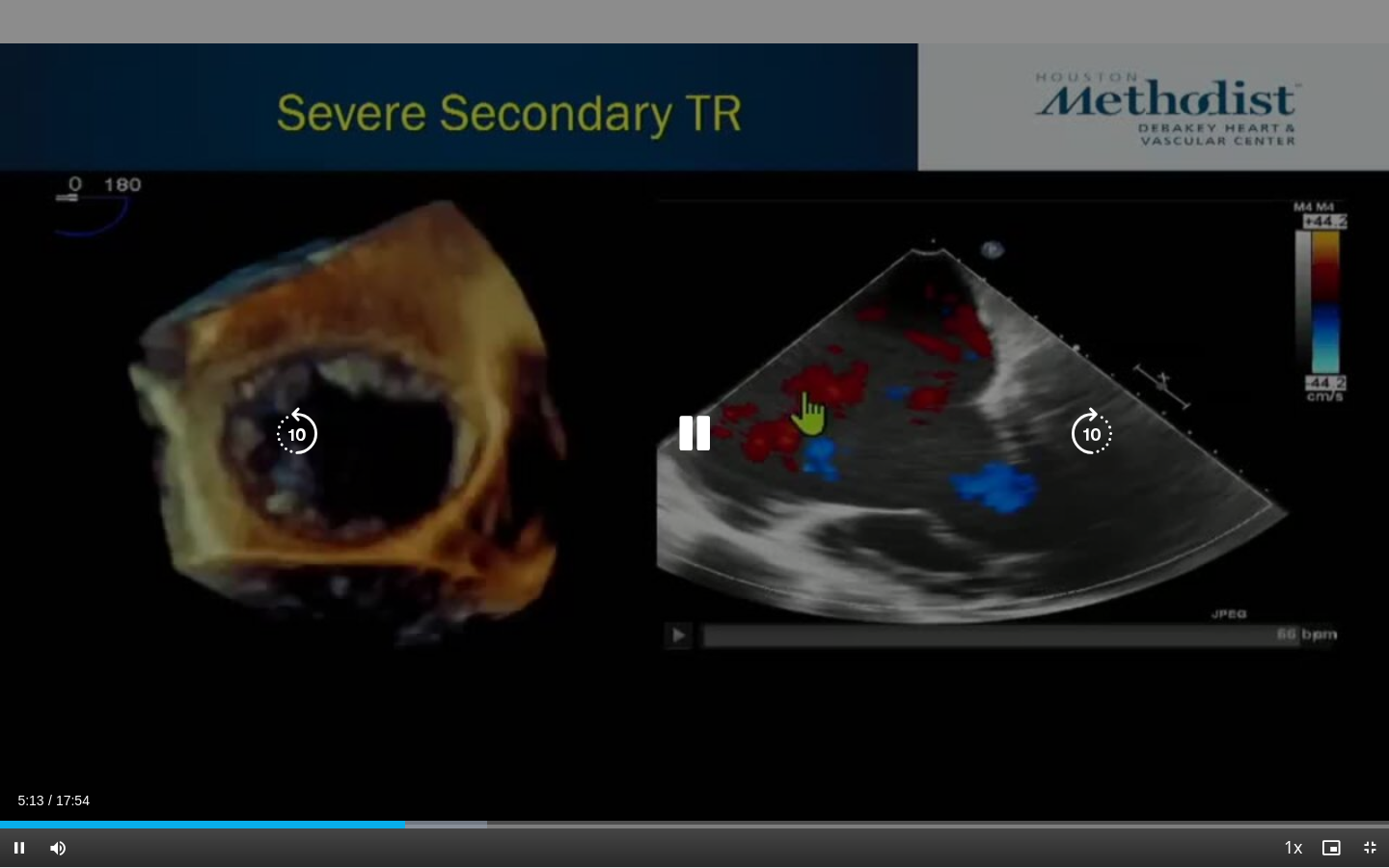 click at bounding box center (694, 434) 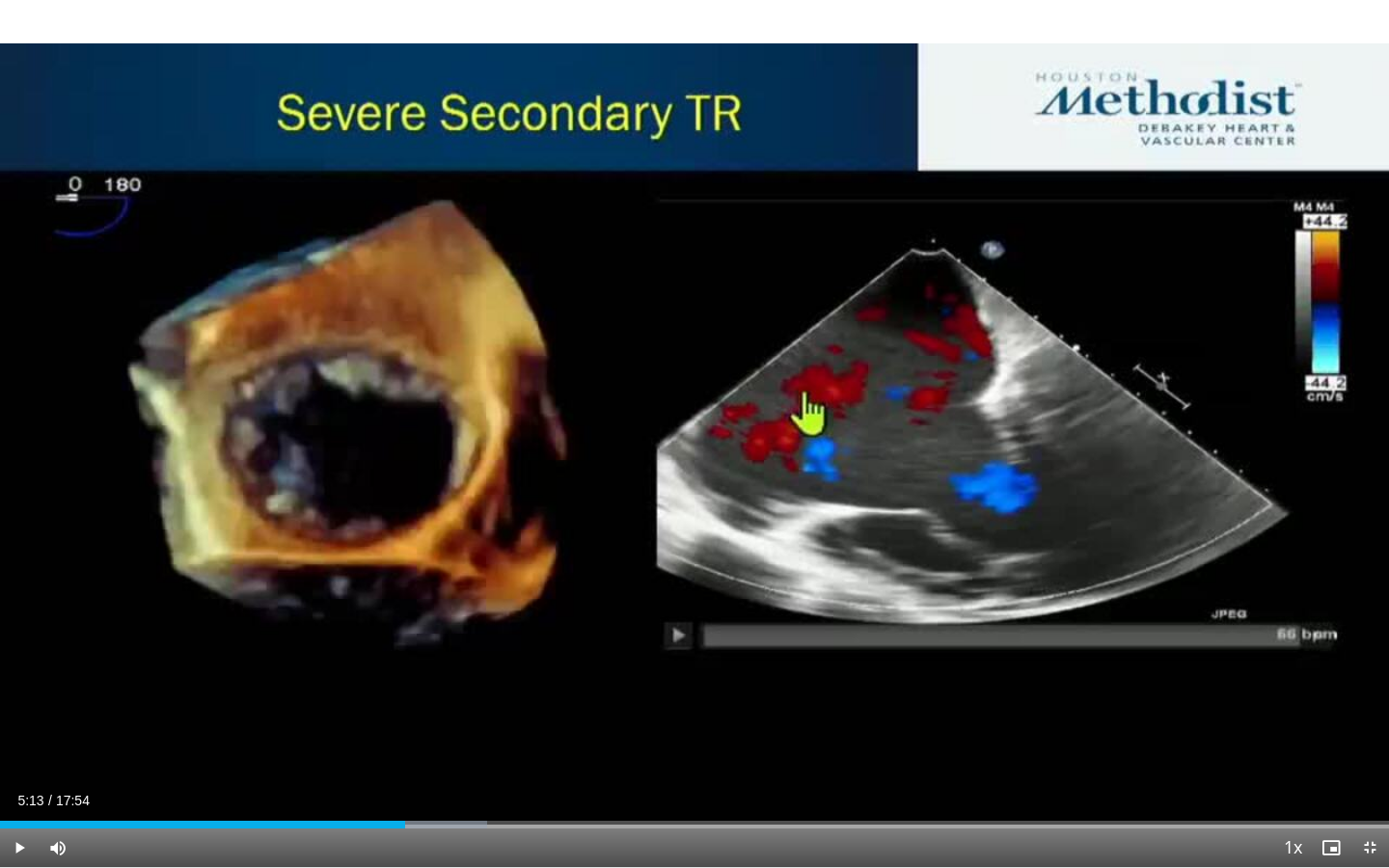 click on "20 seconds
Tap to unmute" at bounding box center [694, 433] 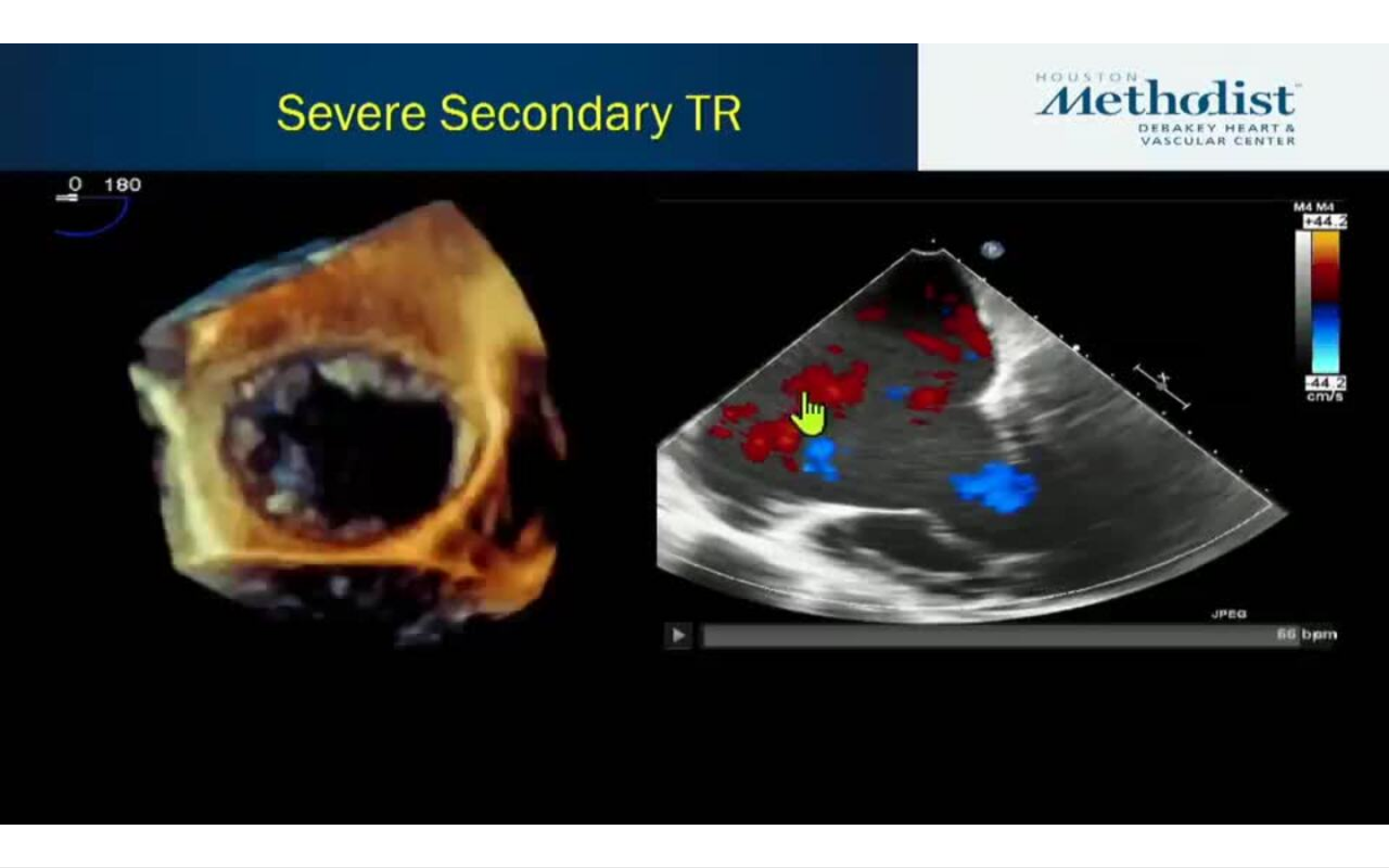 click on "20 seconds
Tap to unmute" at bounding box center [694, 433] 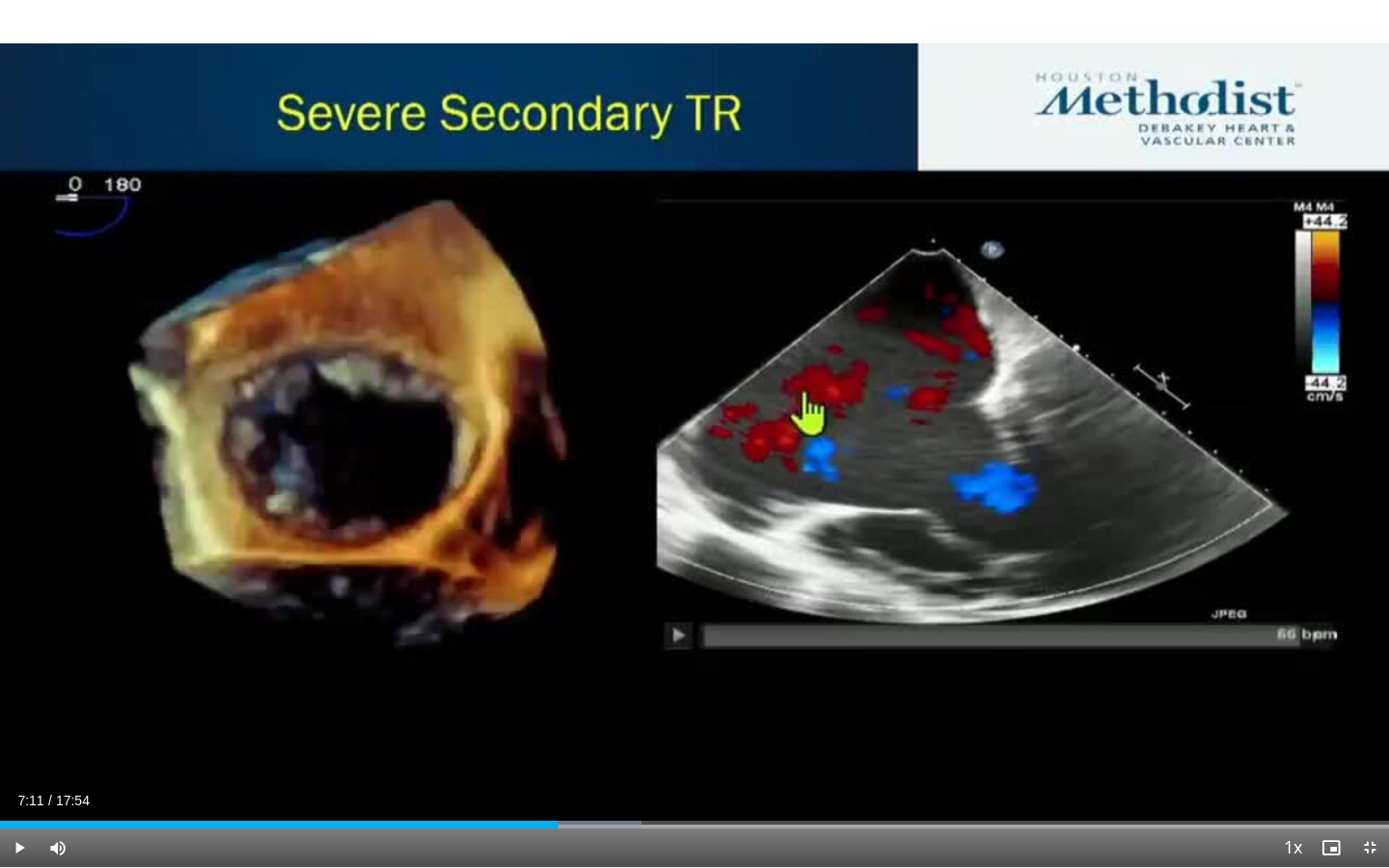 click on "20 seconds
Tap to unmute" at bounding box center [694, 433] 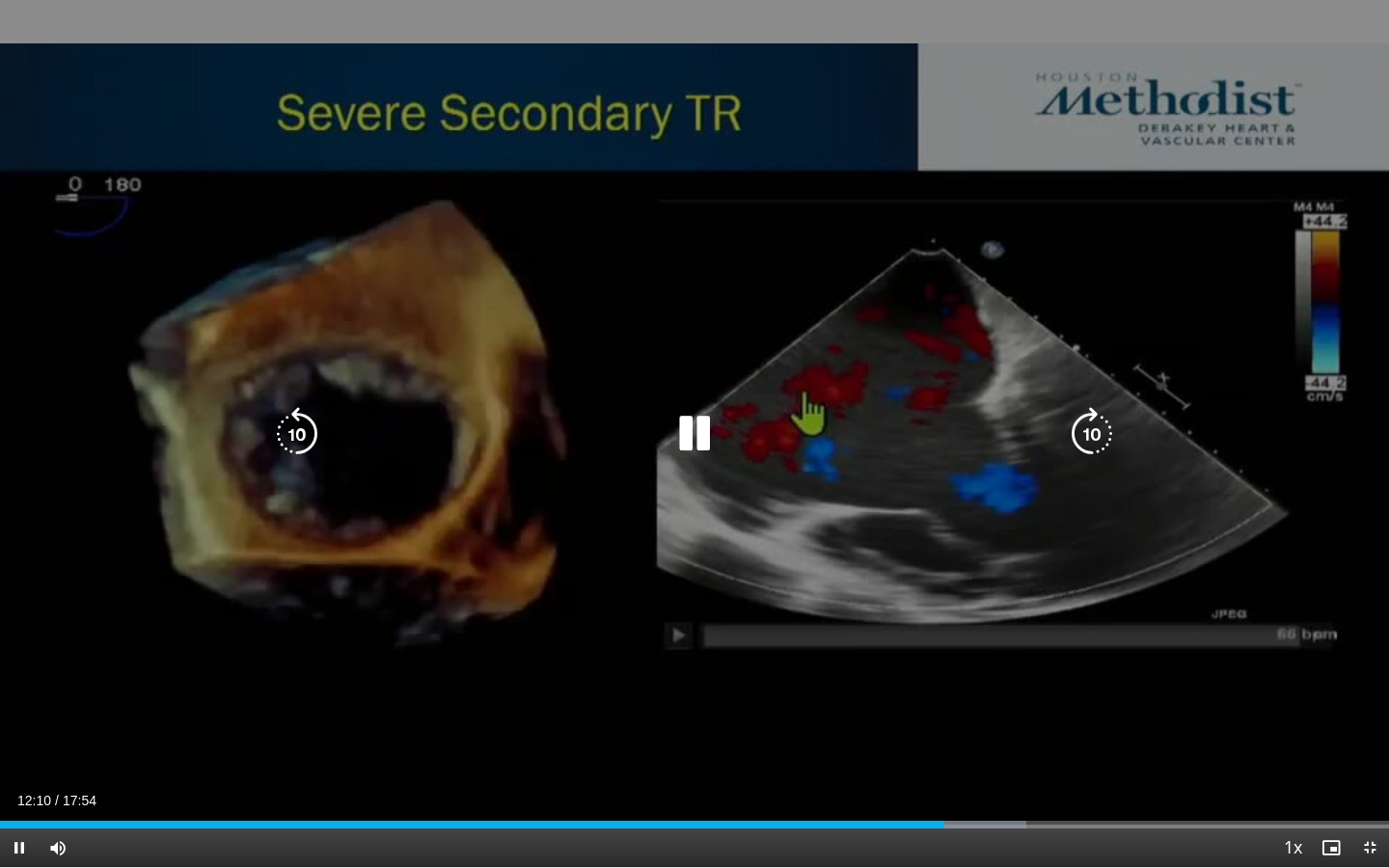 click at bounding box center [694, 434] 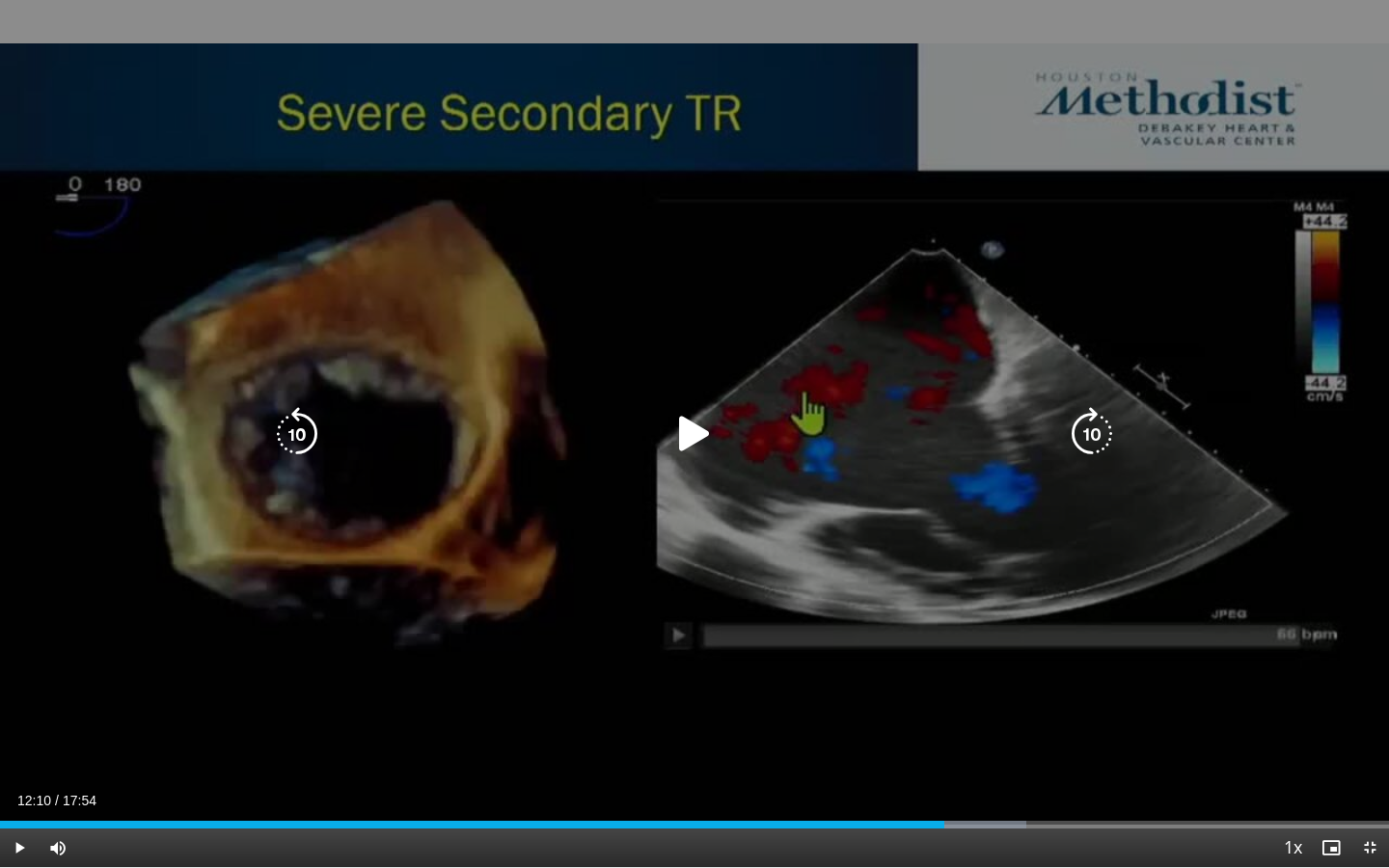 click on "20 seconds
Tap to unmute" at bounding box center (694, 433) 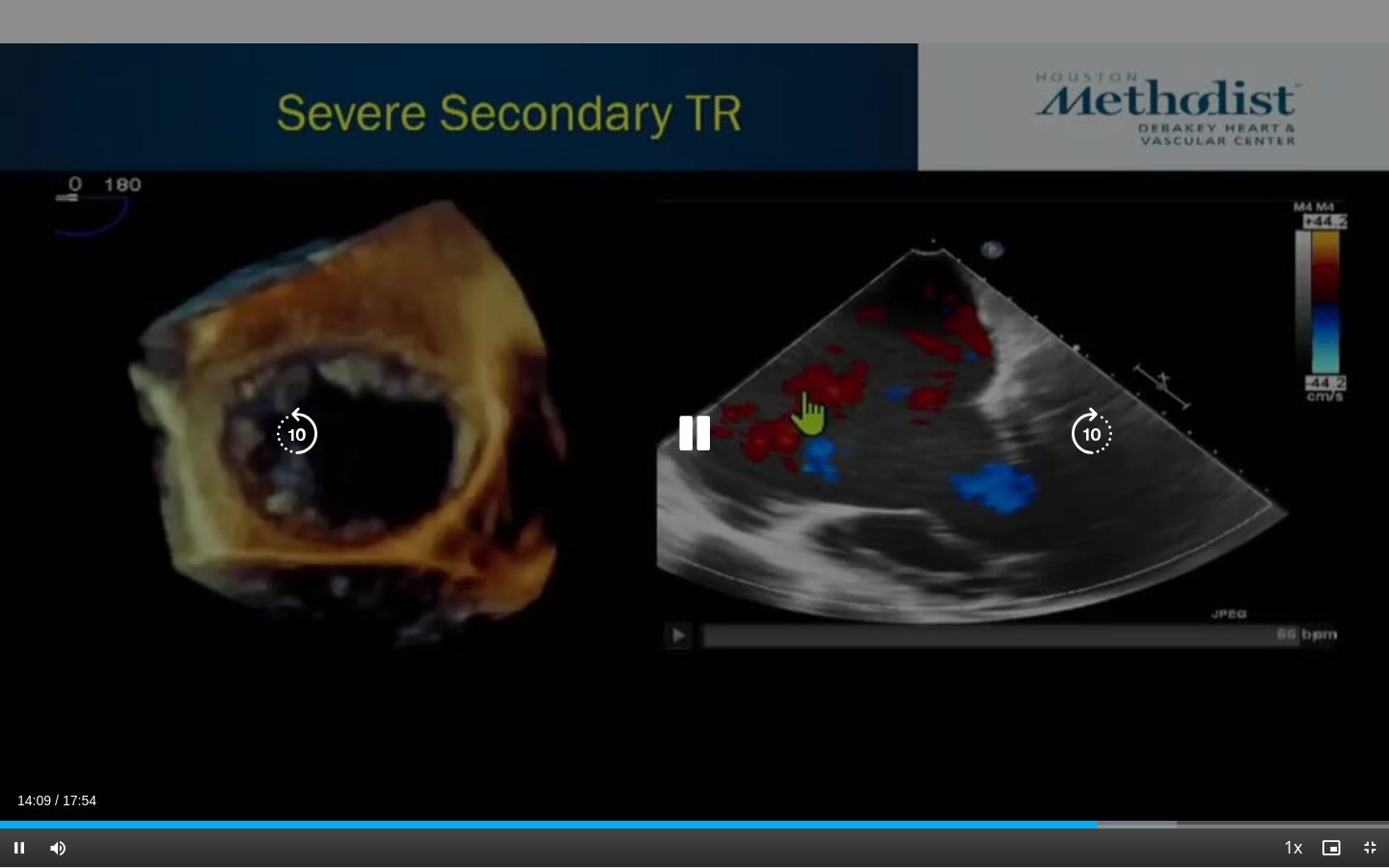 click at bounding box center [297, 434] 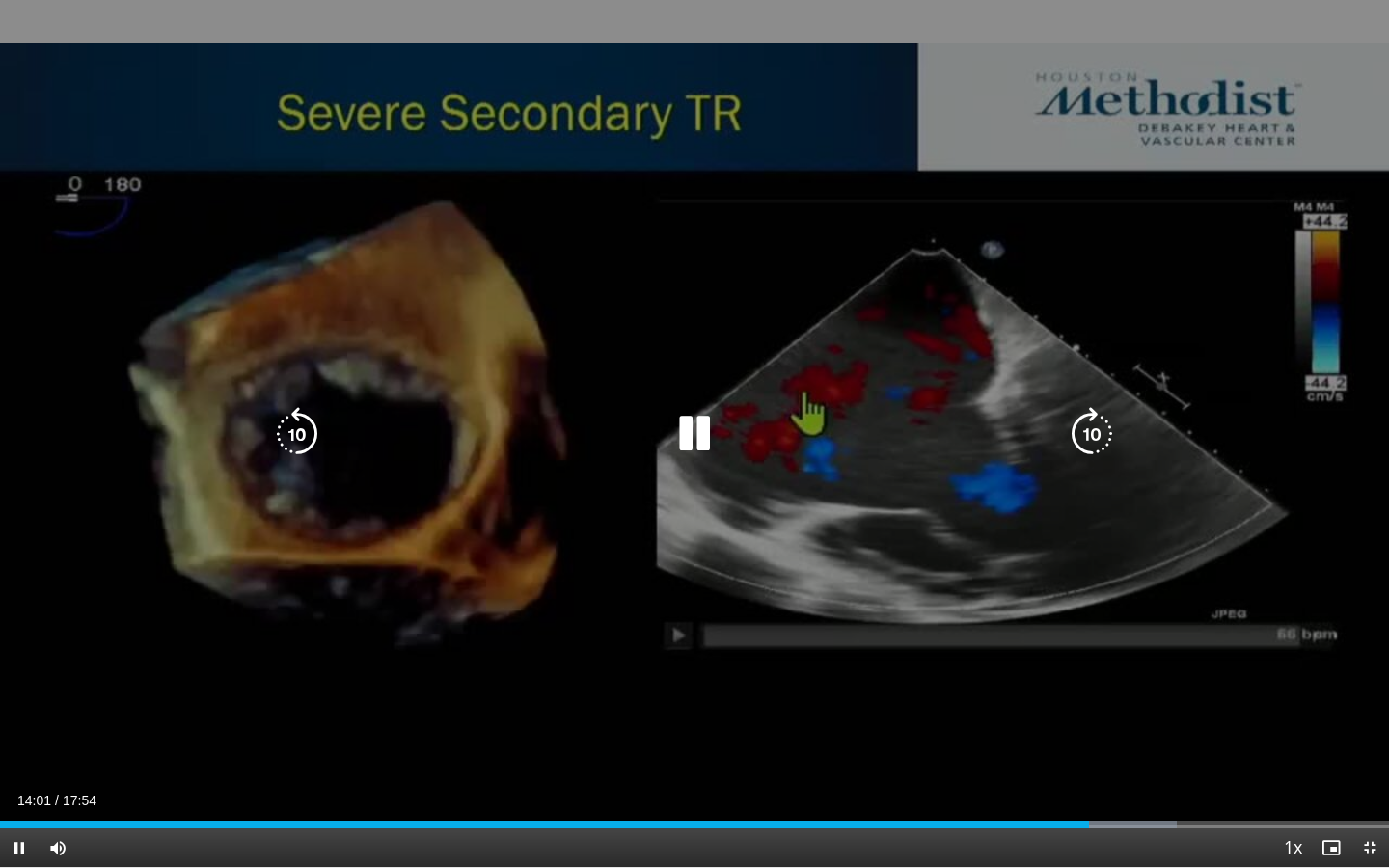 click at bounding box center [694, 434] 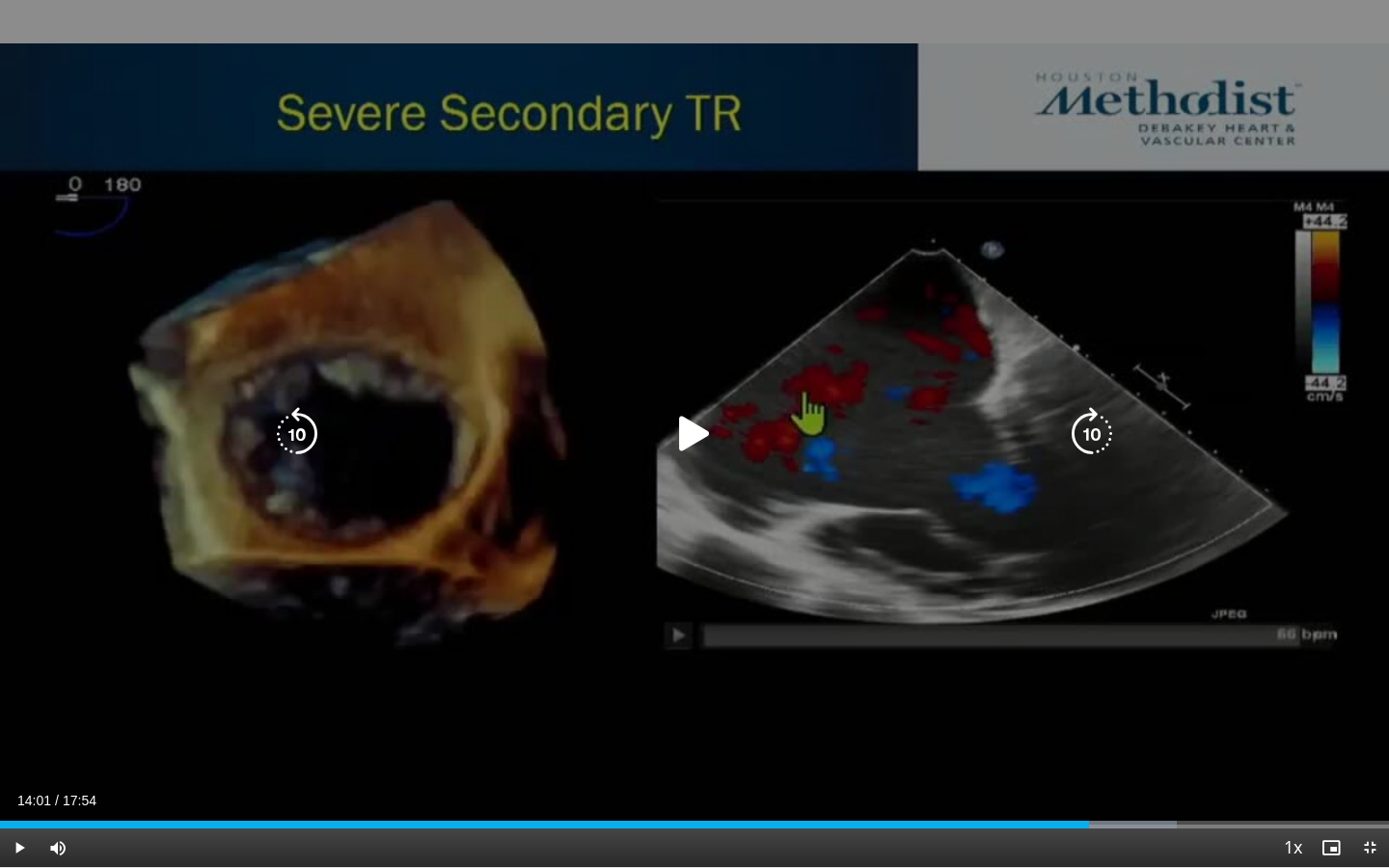 click at bounding box center (694, 434) 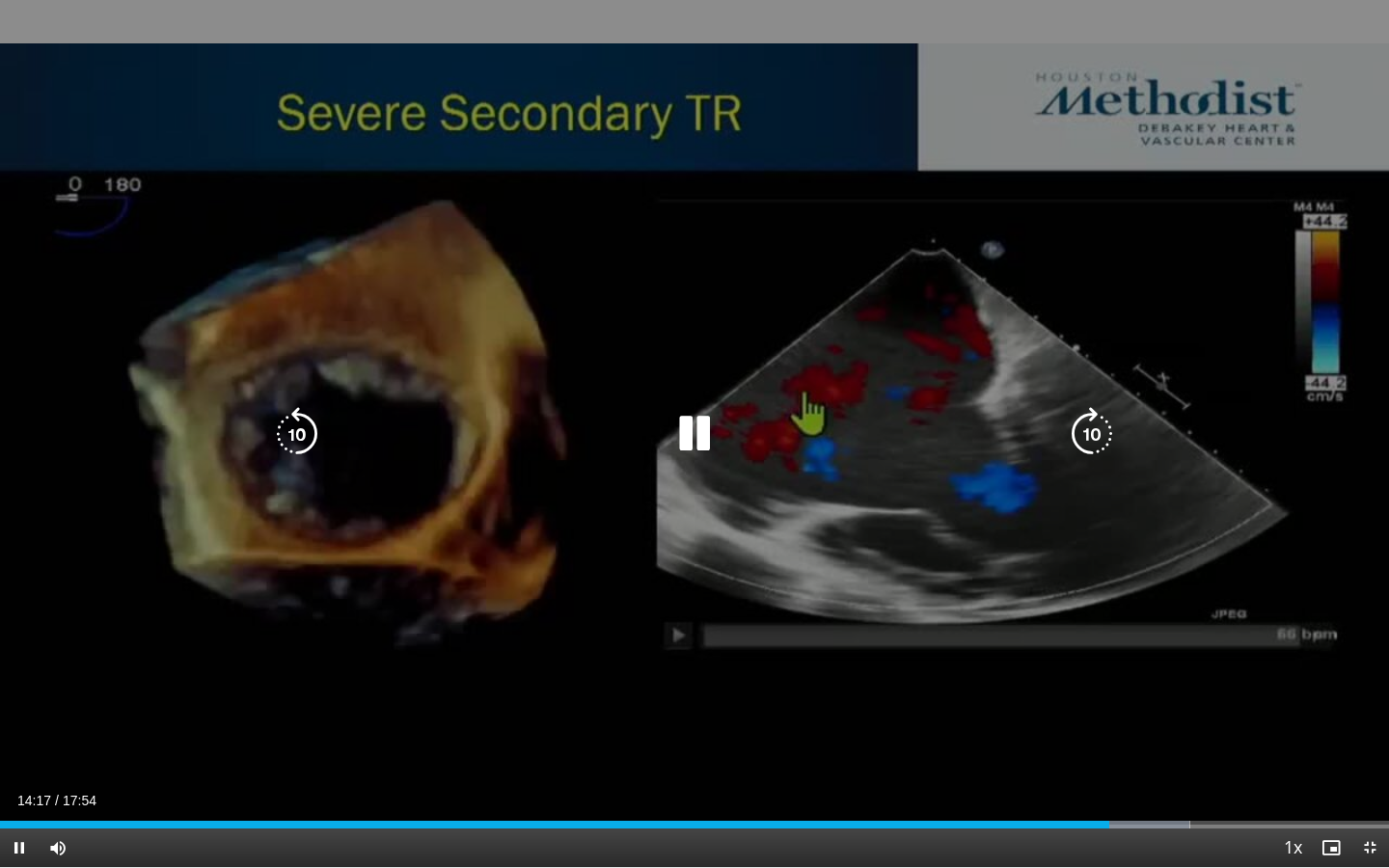 click at bounding box center (297, 434) 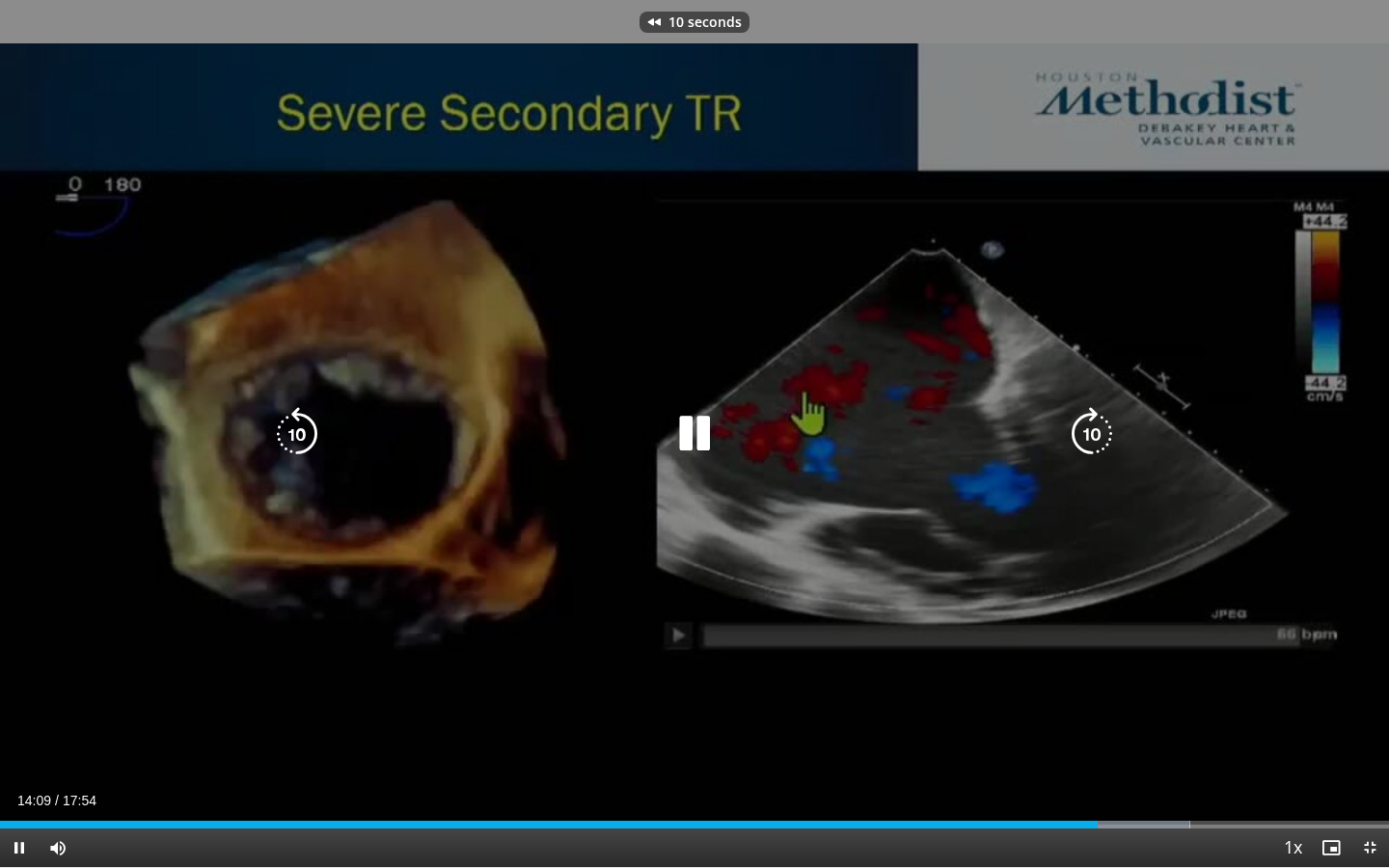 click at bounding box center [694, 434] 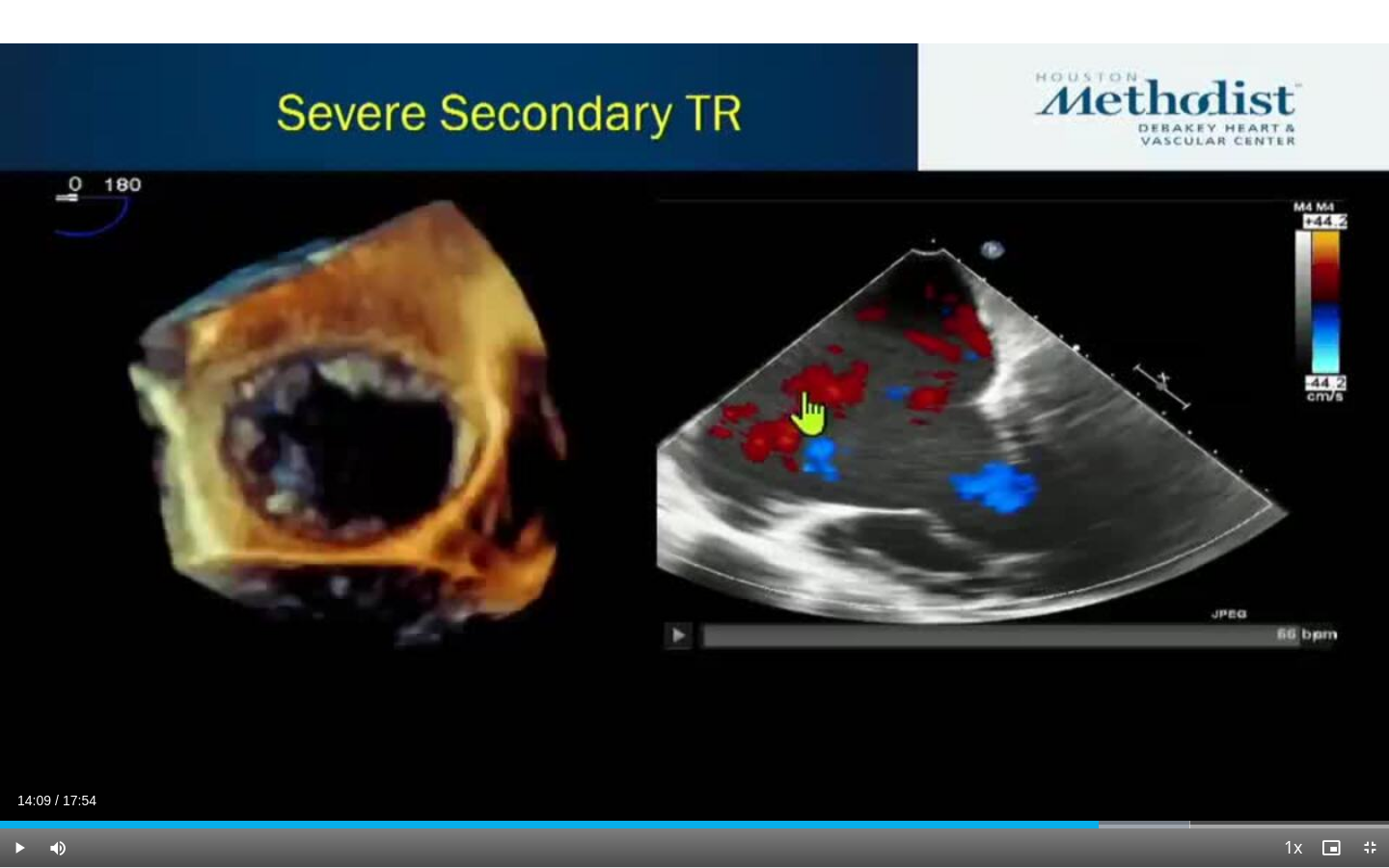 click on "10 seconds
Tap to unmute" at bounding box center (694, 433) 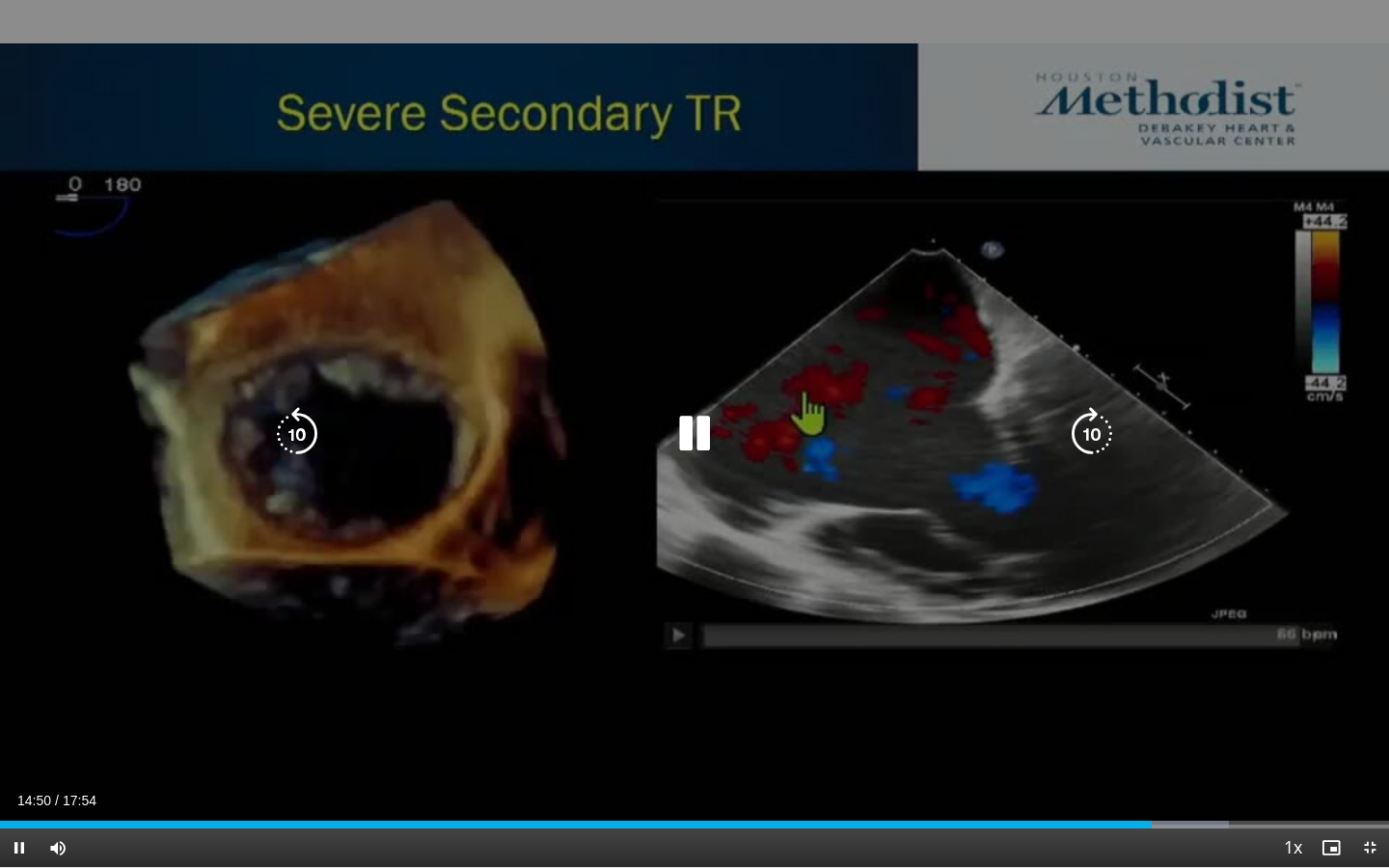 click at bounding box center (694, 434) 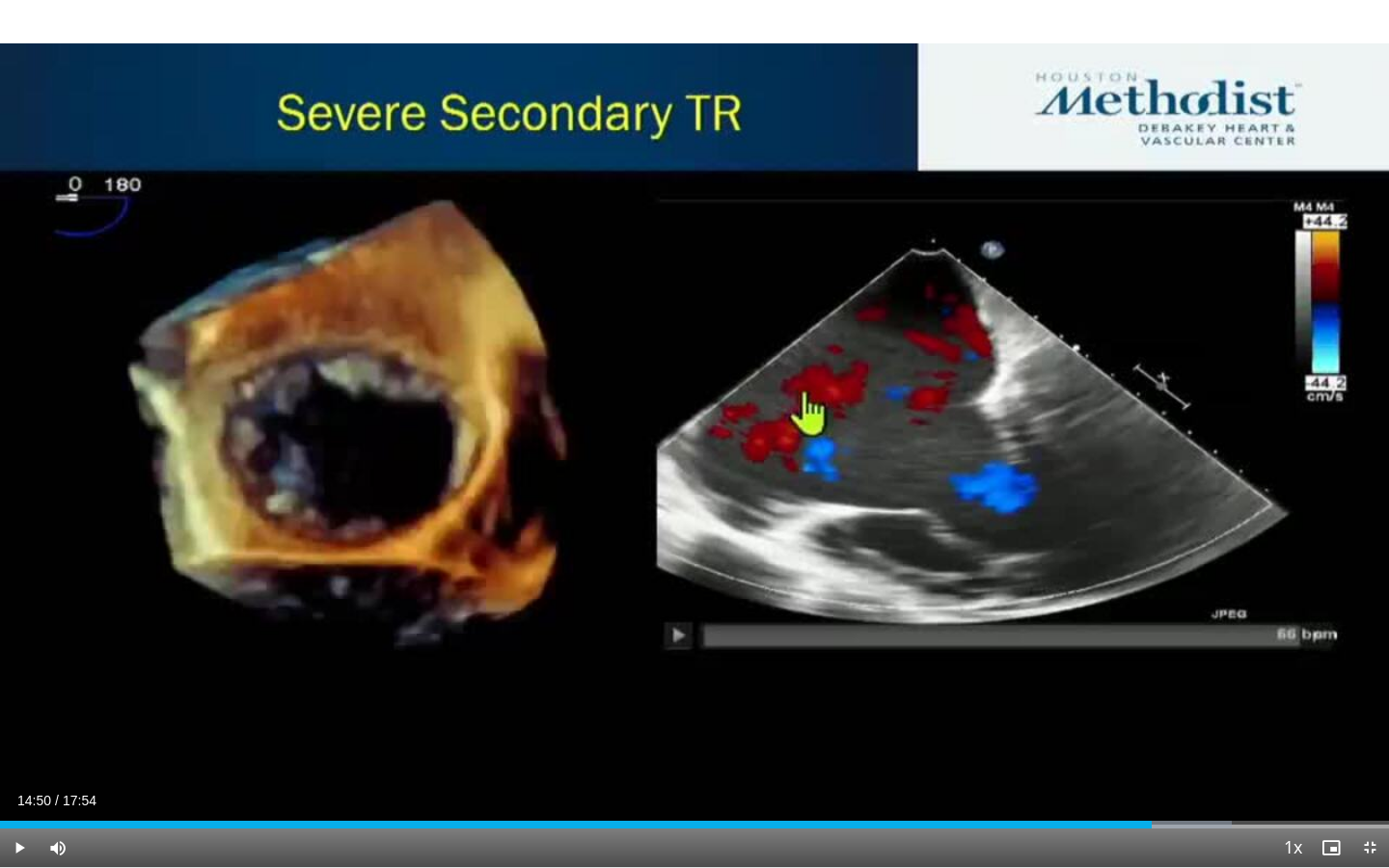 click on "10 seconds
Tap to unmute" at bounding box center [694, 433] 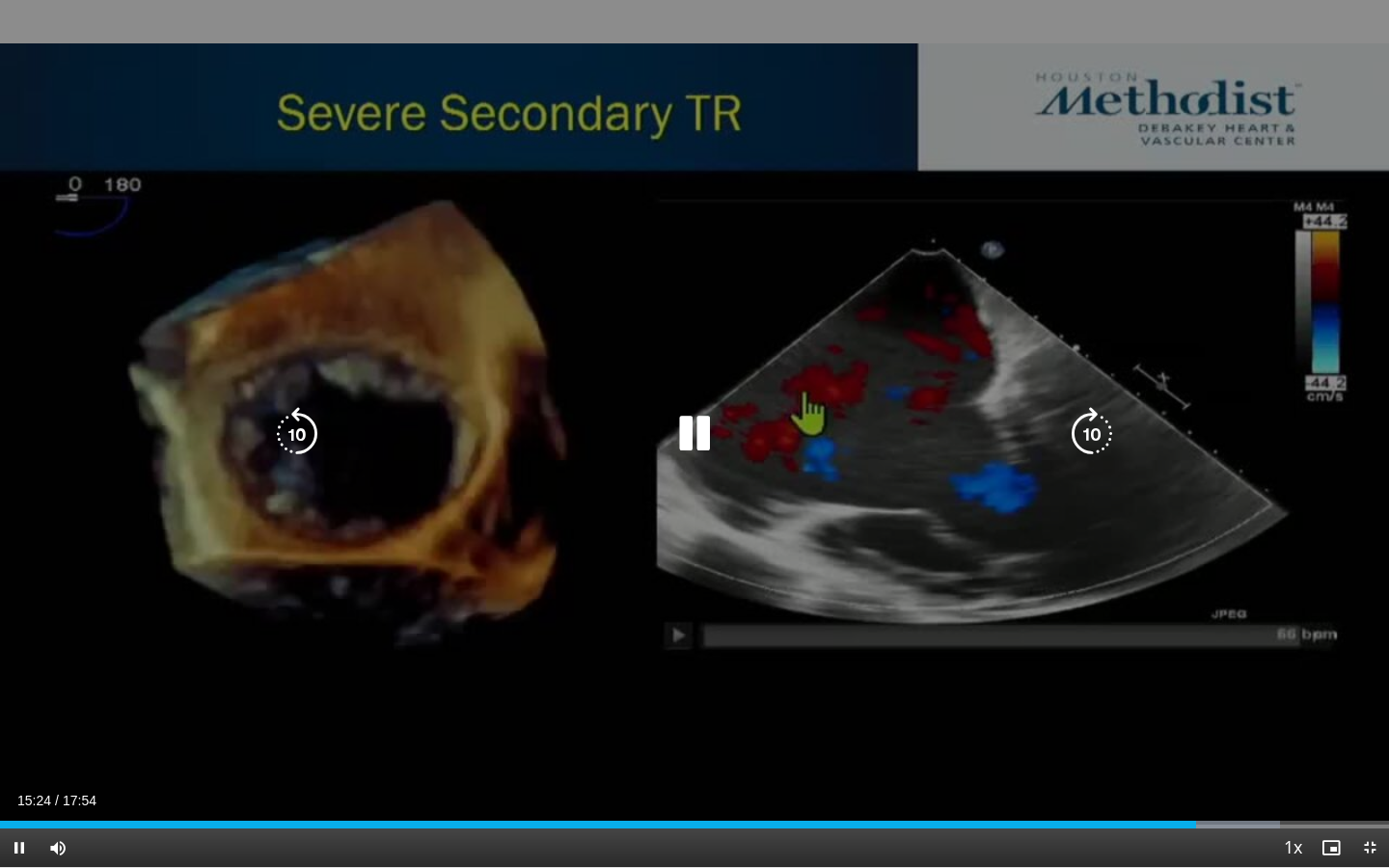 click on "10 seconds
Tap to unmute" at bounding box center [694, 433] 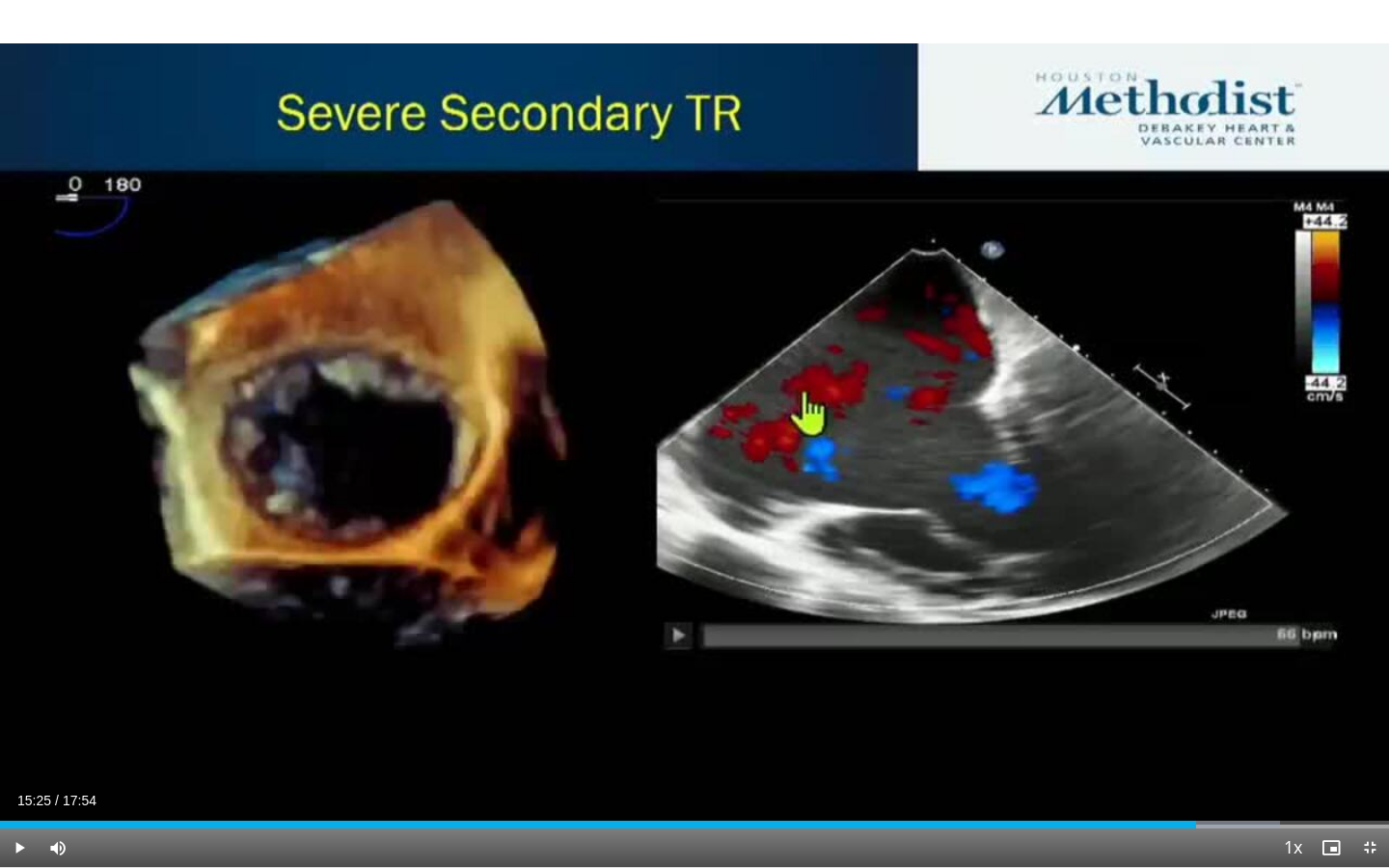 click on "10 seconds
Tap to unmute" at bounding box center [694, 433] 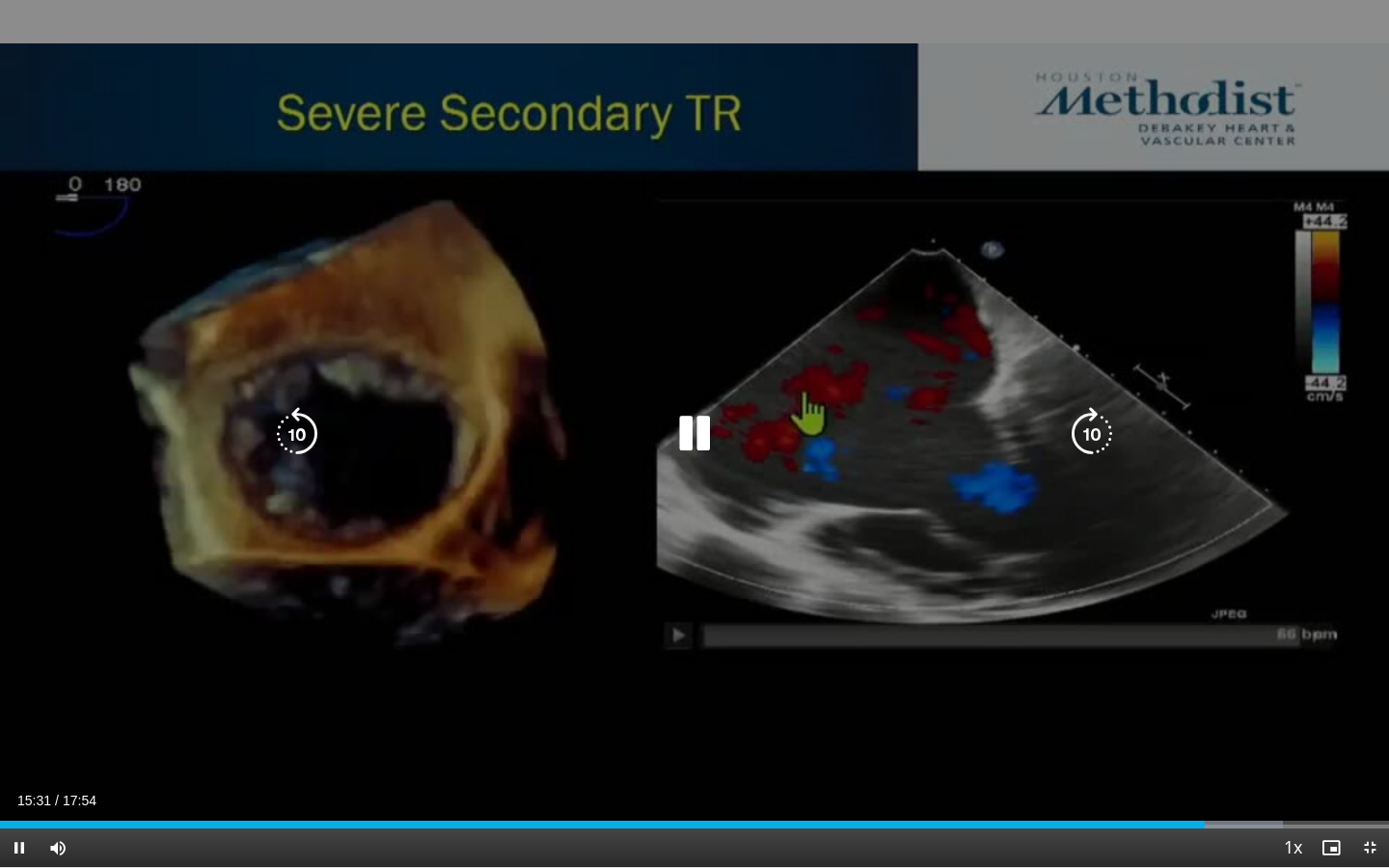 click on "10 seconds
Tap to unmute" at bounding box center (694, 433) 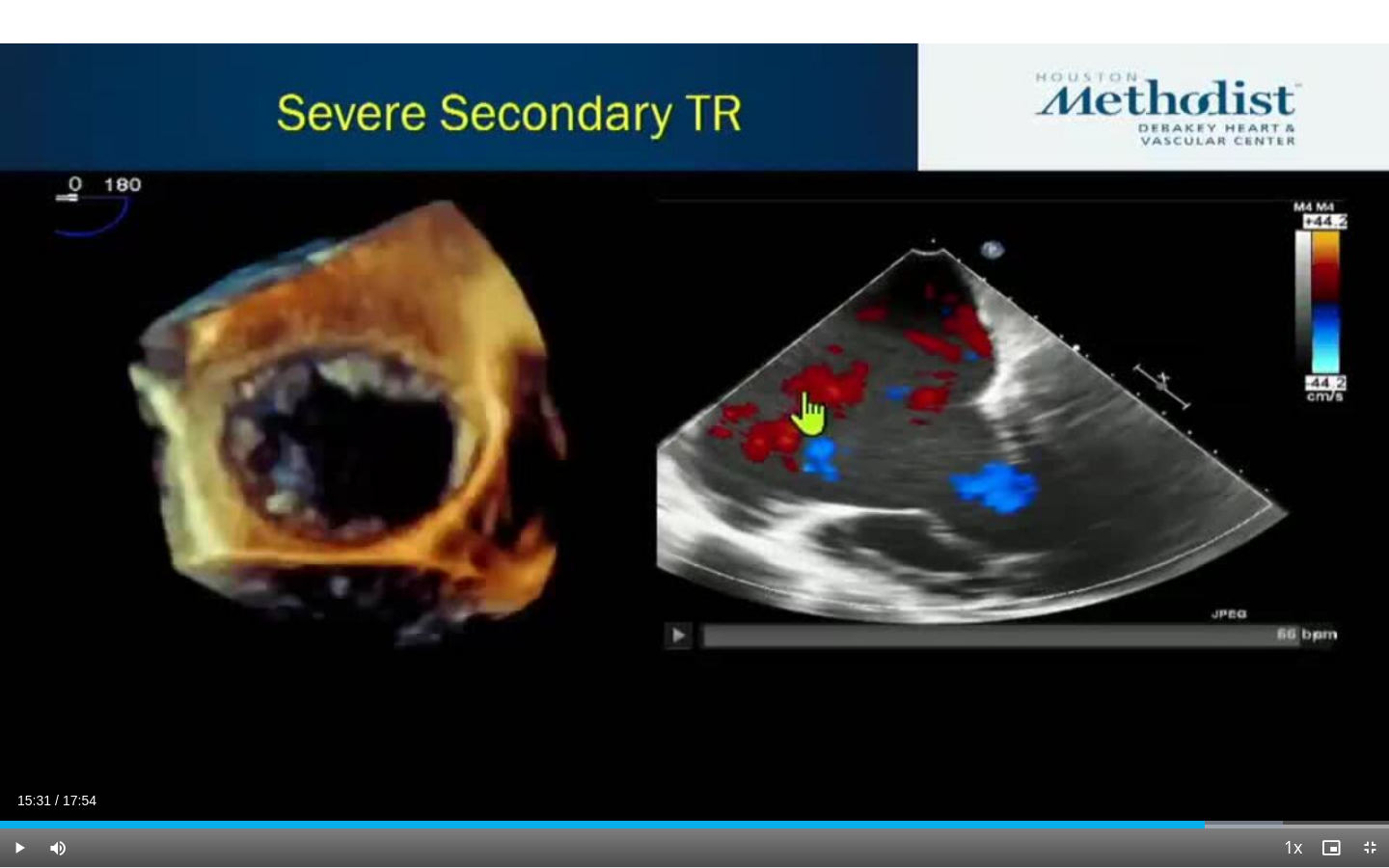 click on "10 seconds
Tap to unmute" at bounding box center [694, 433] 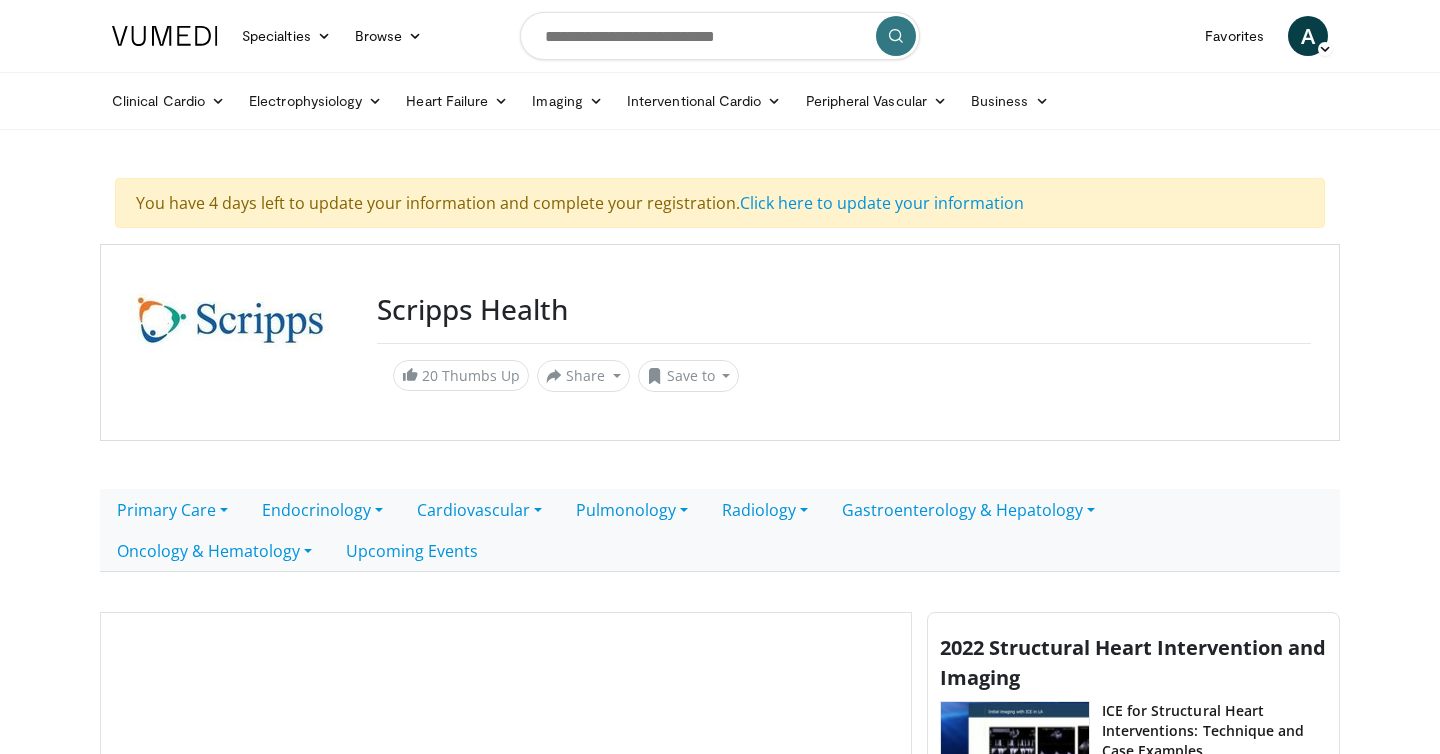 scroll, scrollTop: 0, scrollLeft: 0, axis: both 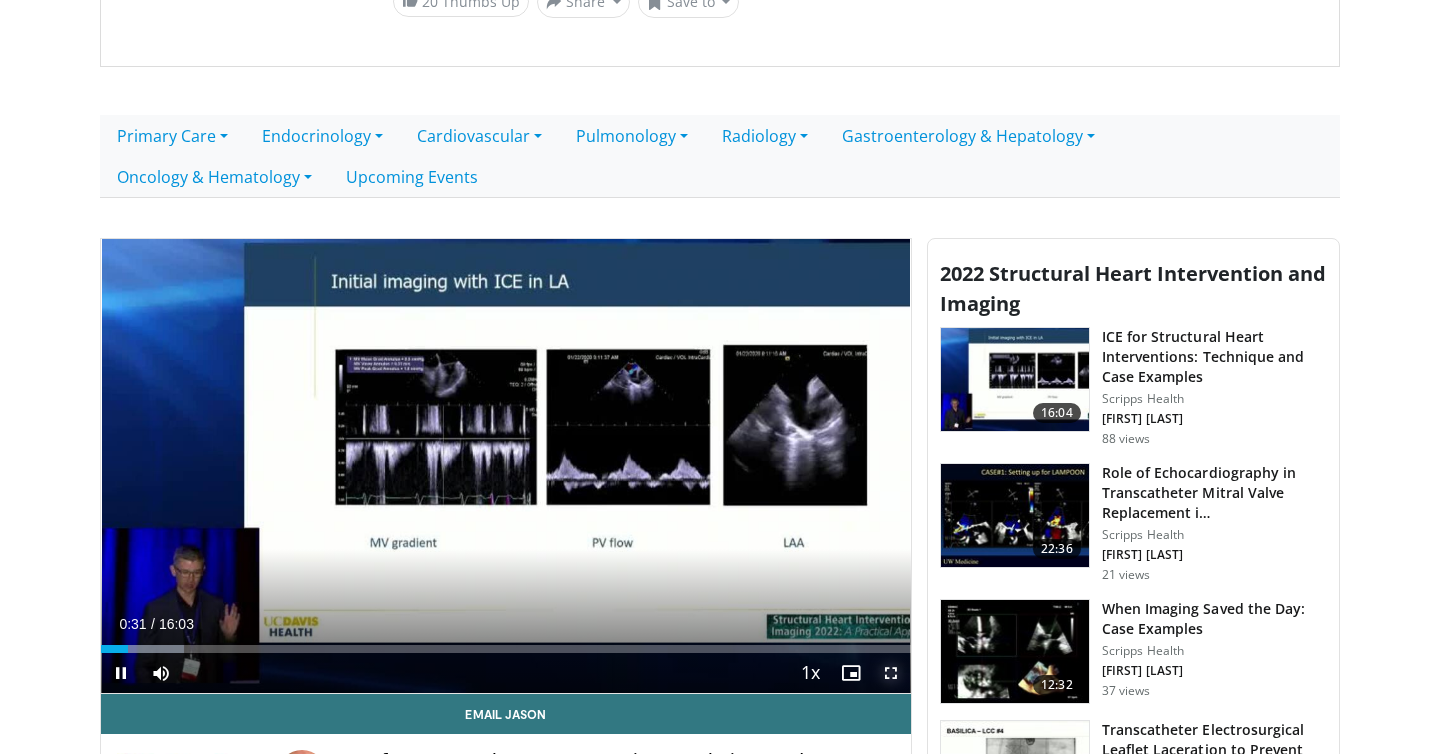 click at bounding box center [891, 673] 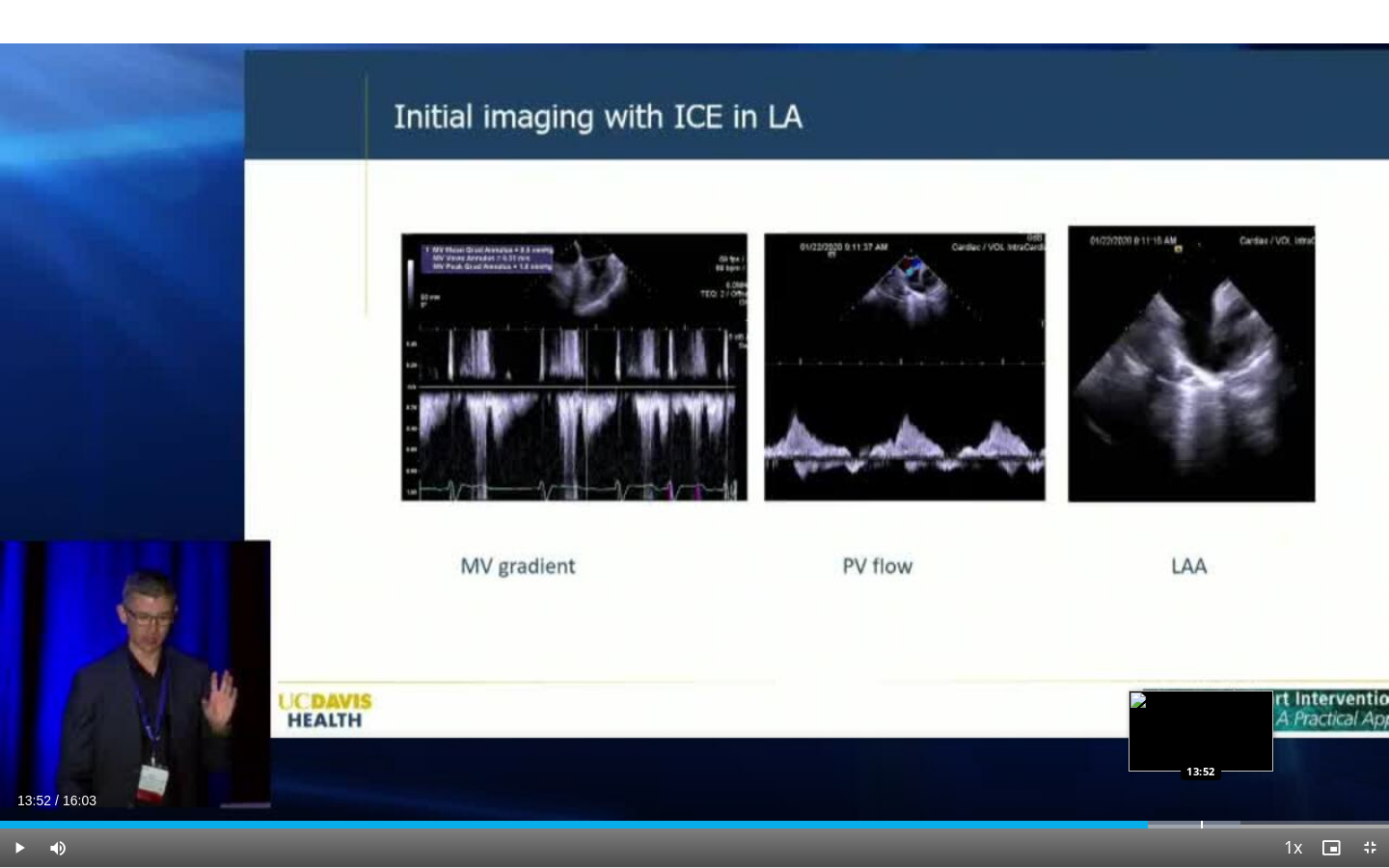 click at bounding box center (1171, 825) 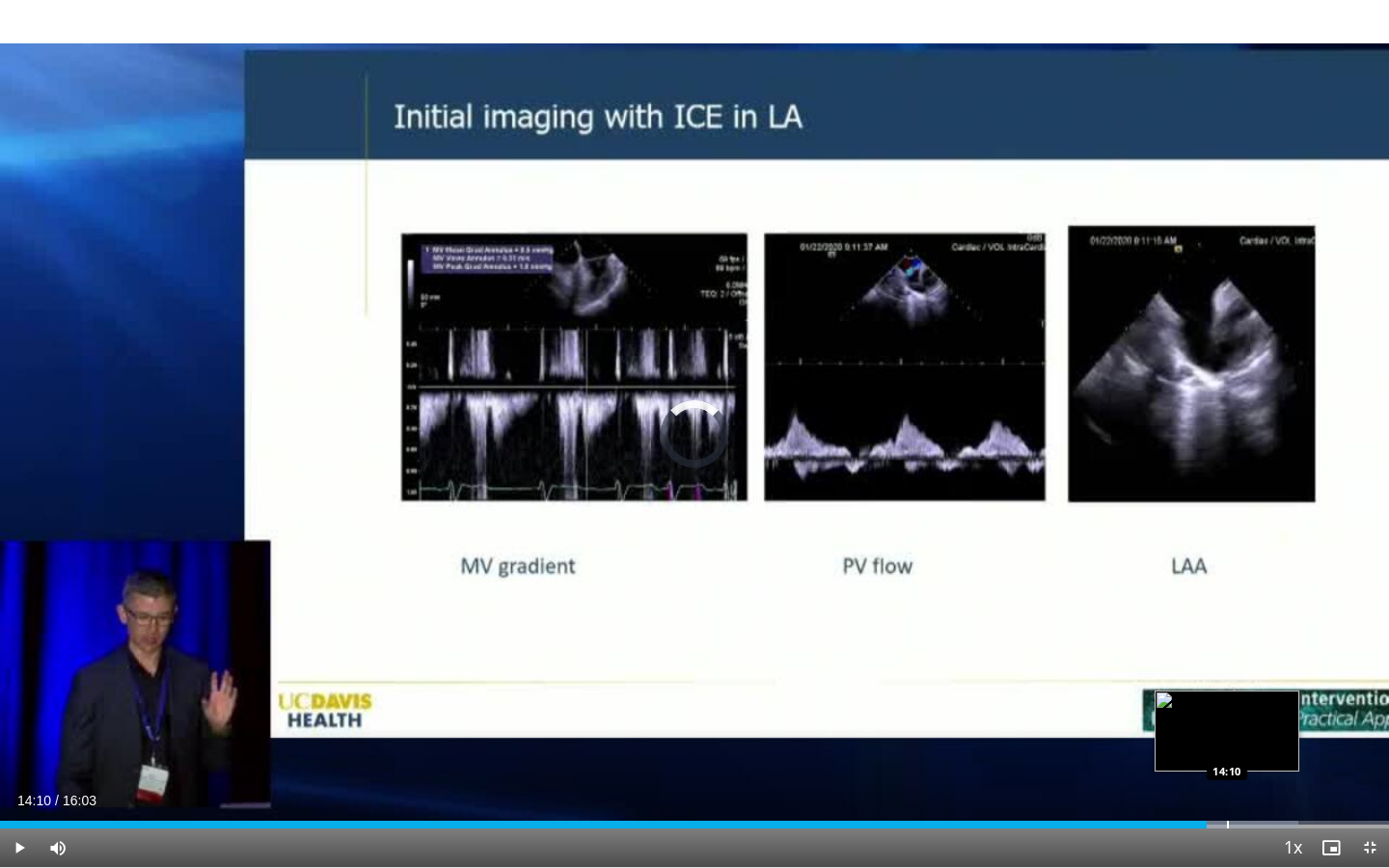 click on "Loaded :  93.46% 13:56 14:10" at bounding box center (694, 819) 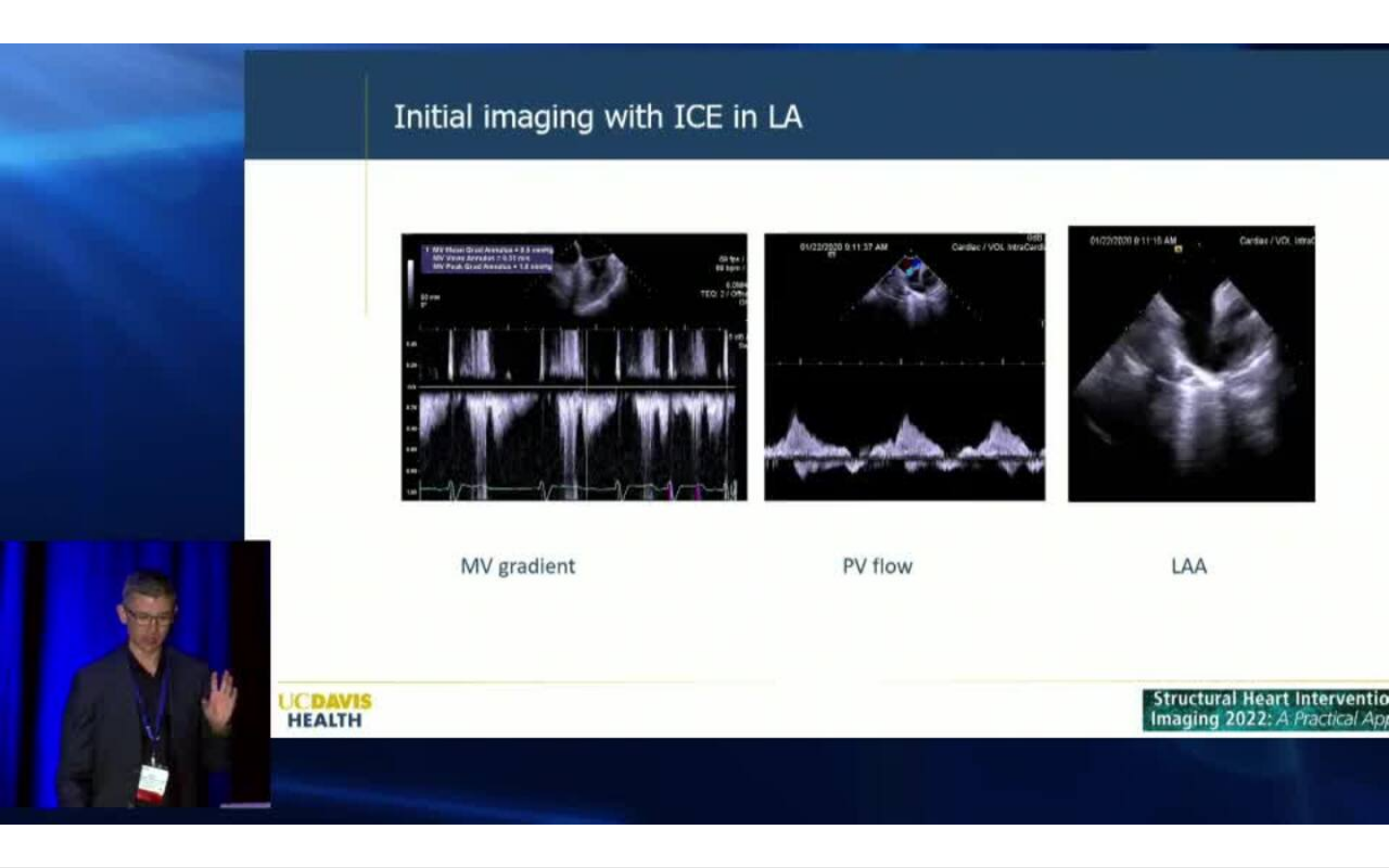 click on "**********" at bounding box center [694, 434] 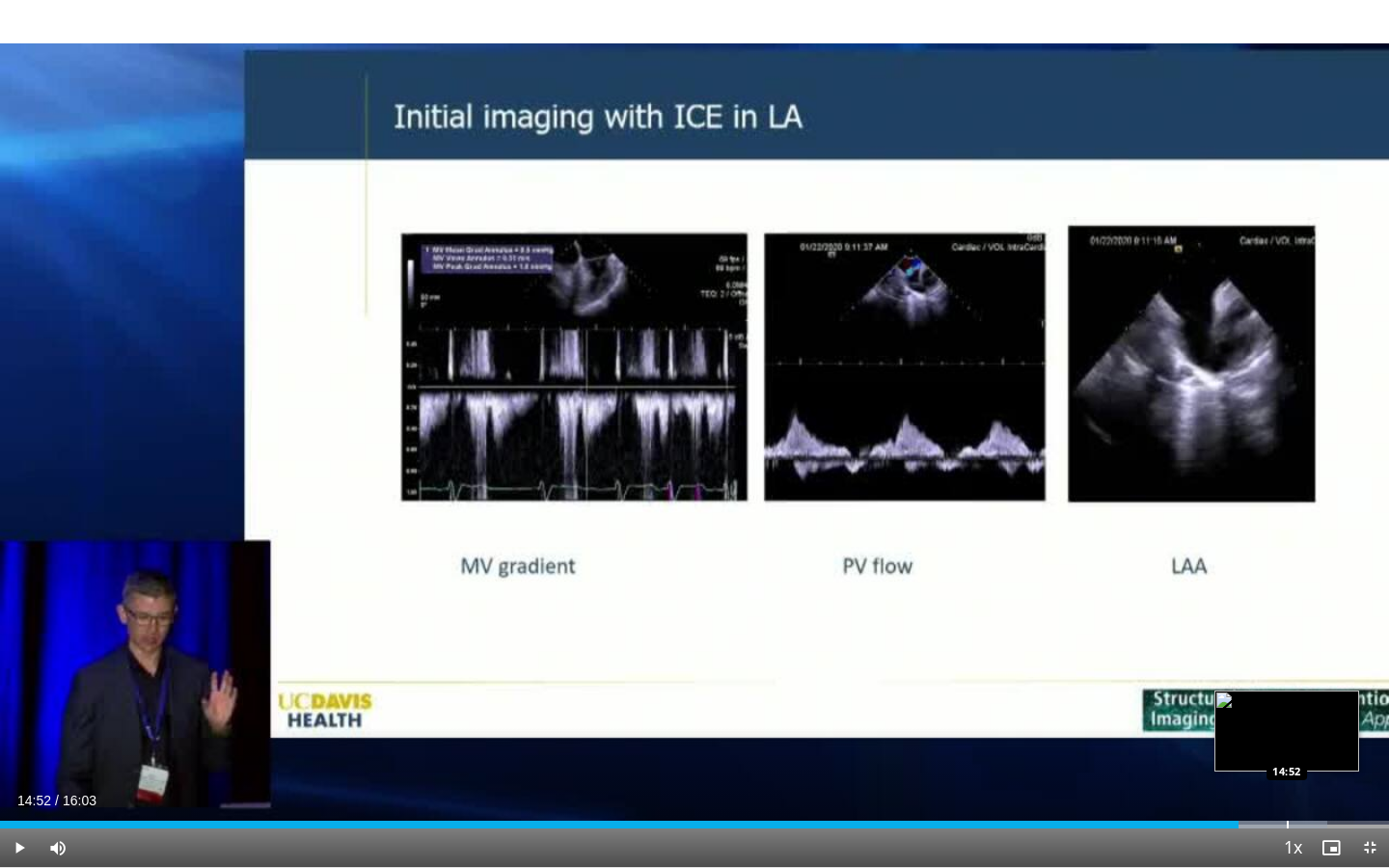 click at bounding box center [1288, 825] 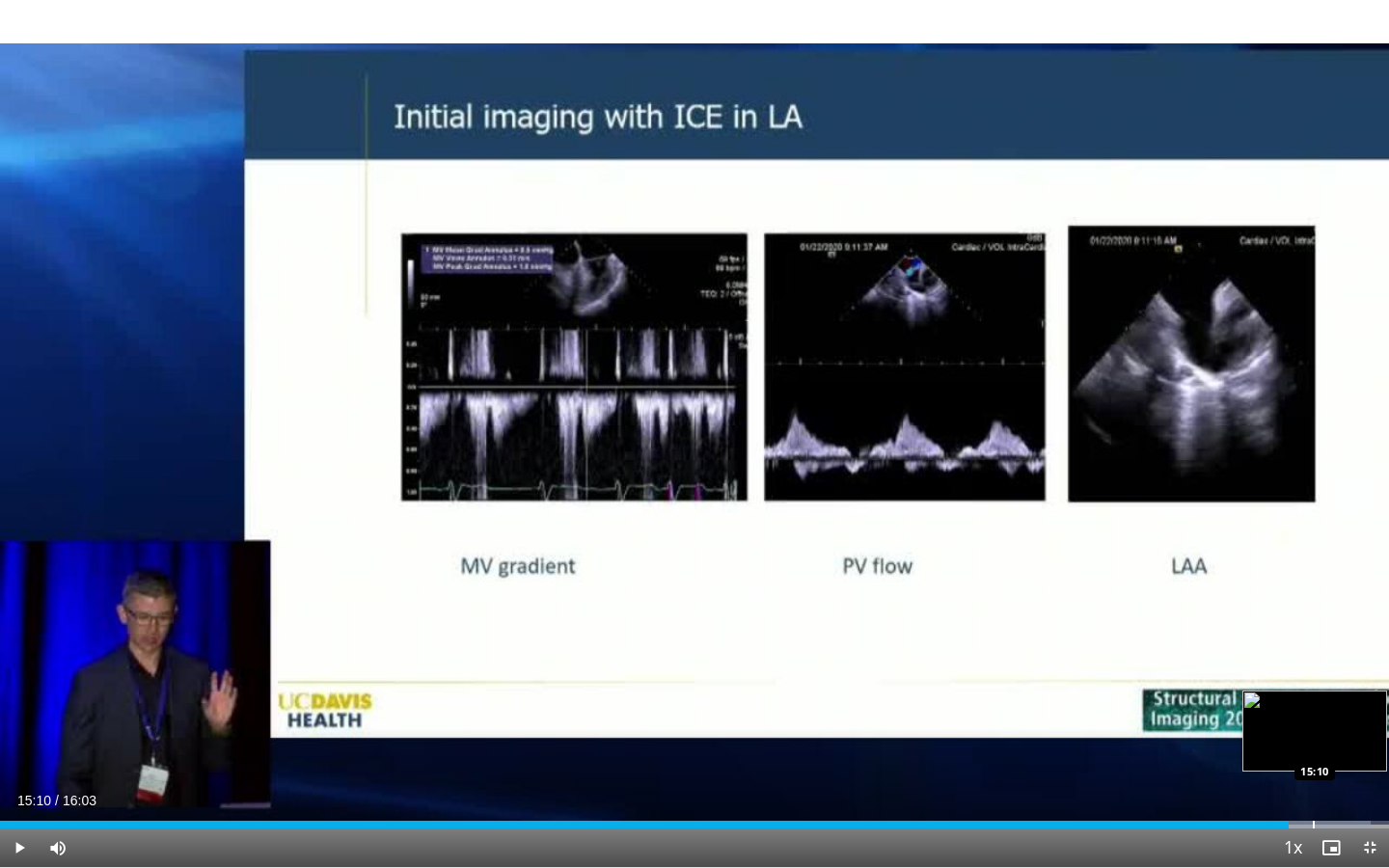 click at bounding box center [1314, 825] 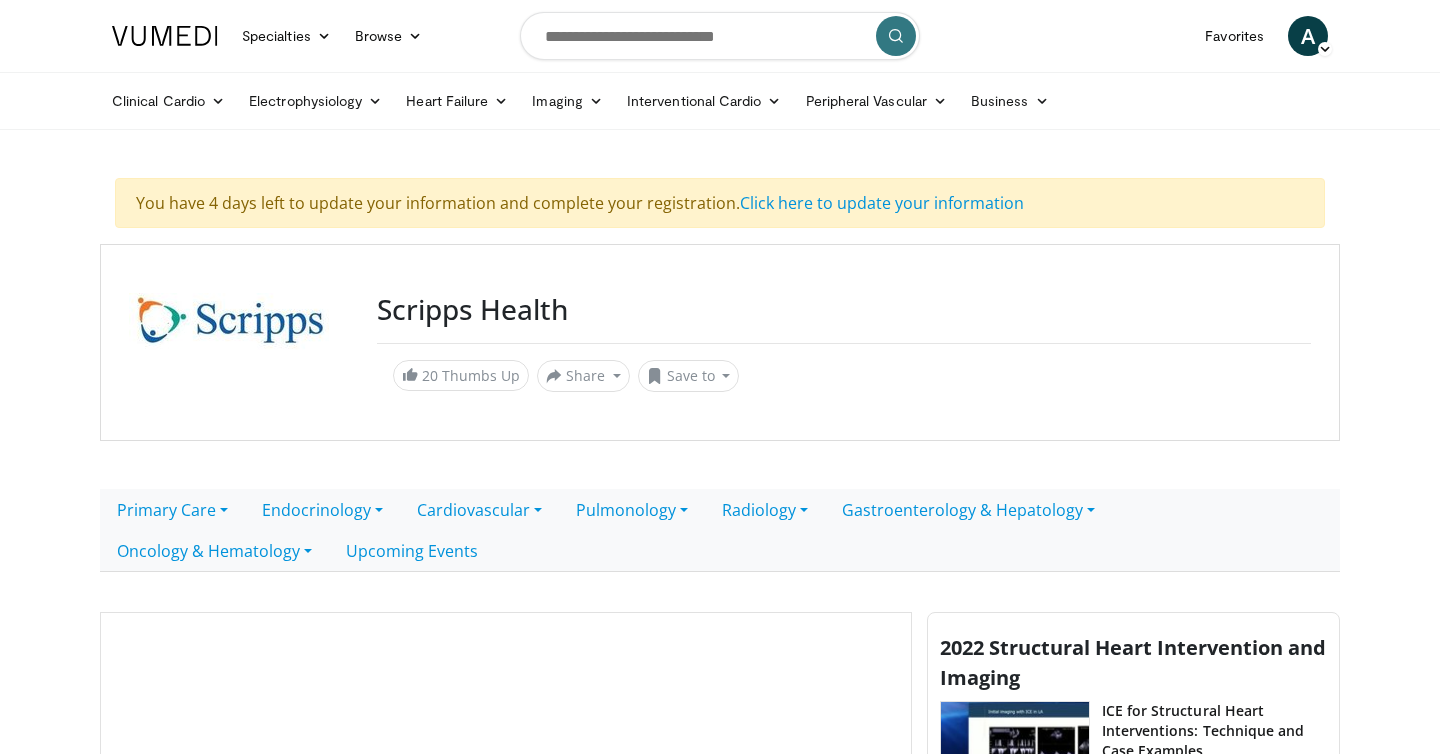 scroll, scrollTop: 524, scrollLeft: 0, axis: vertical 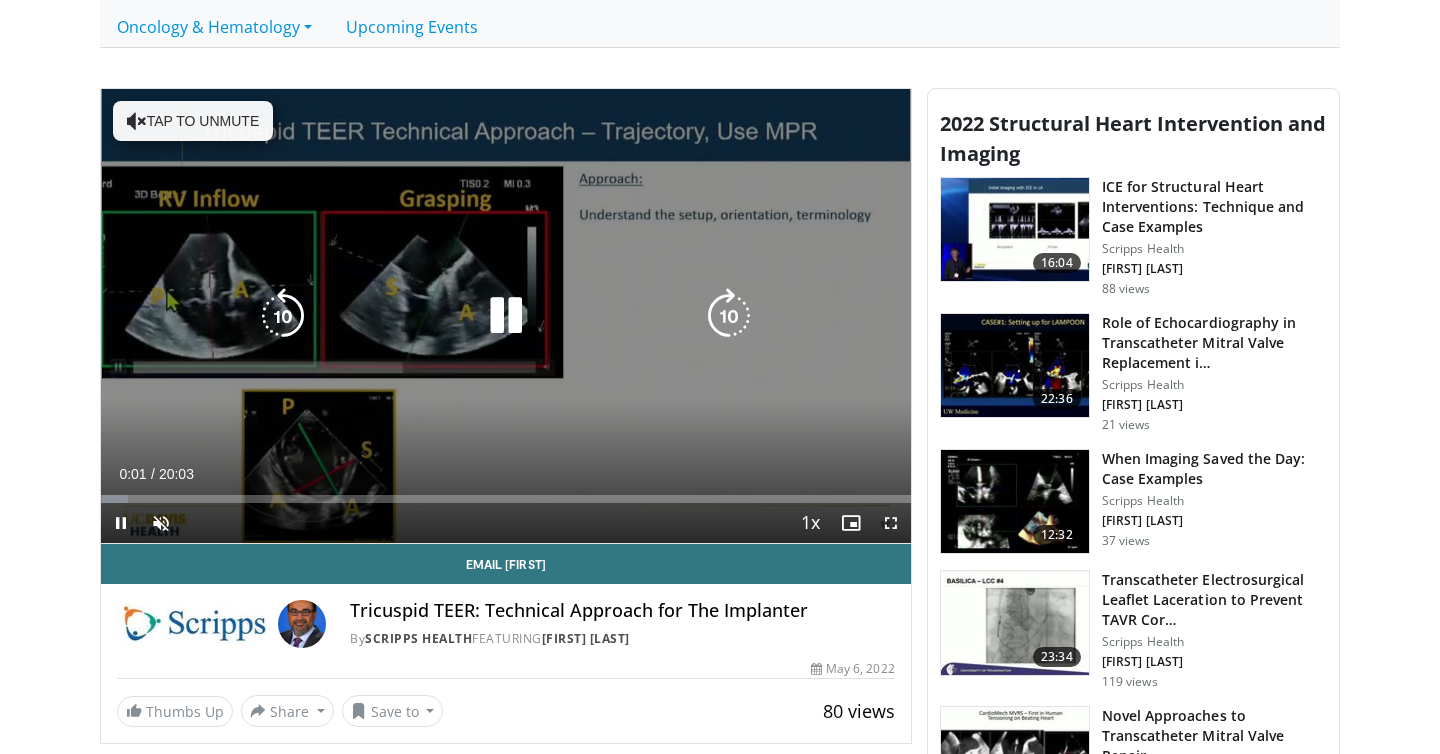 click at bounding box center [506, 316] 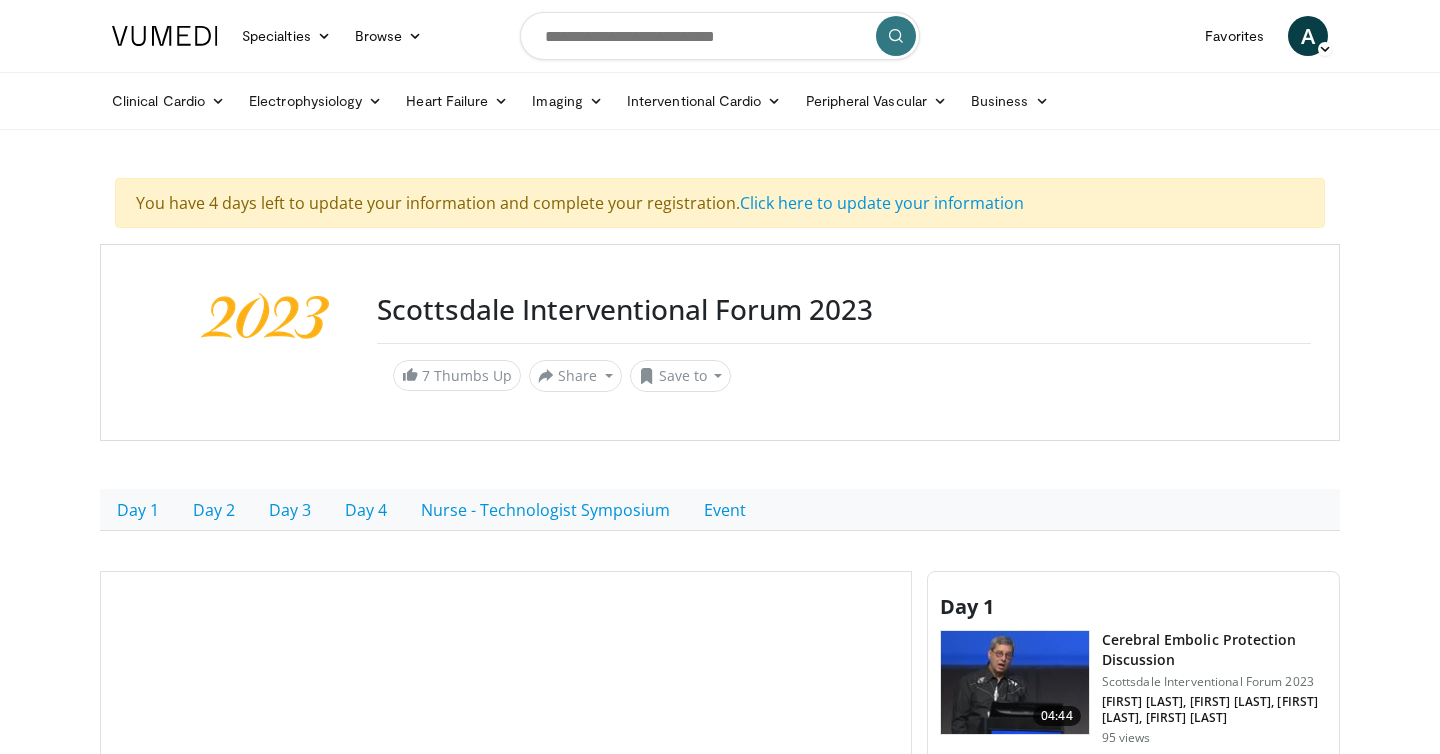 scroll, scrollTop: 455, scrollLeft: 0, axis: vertical 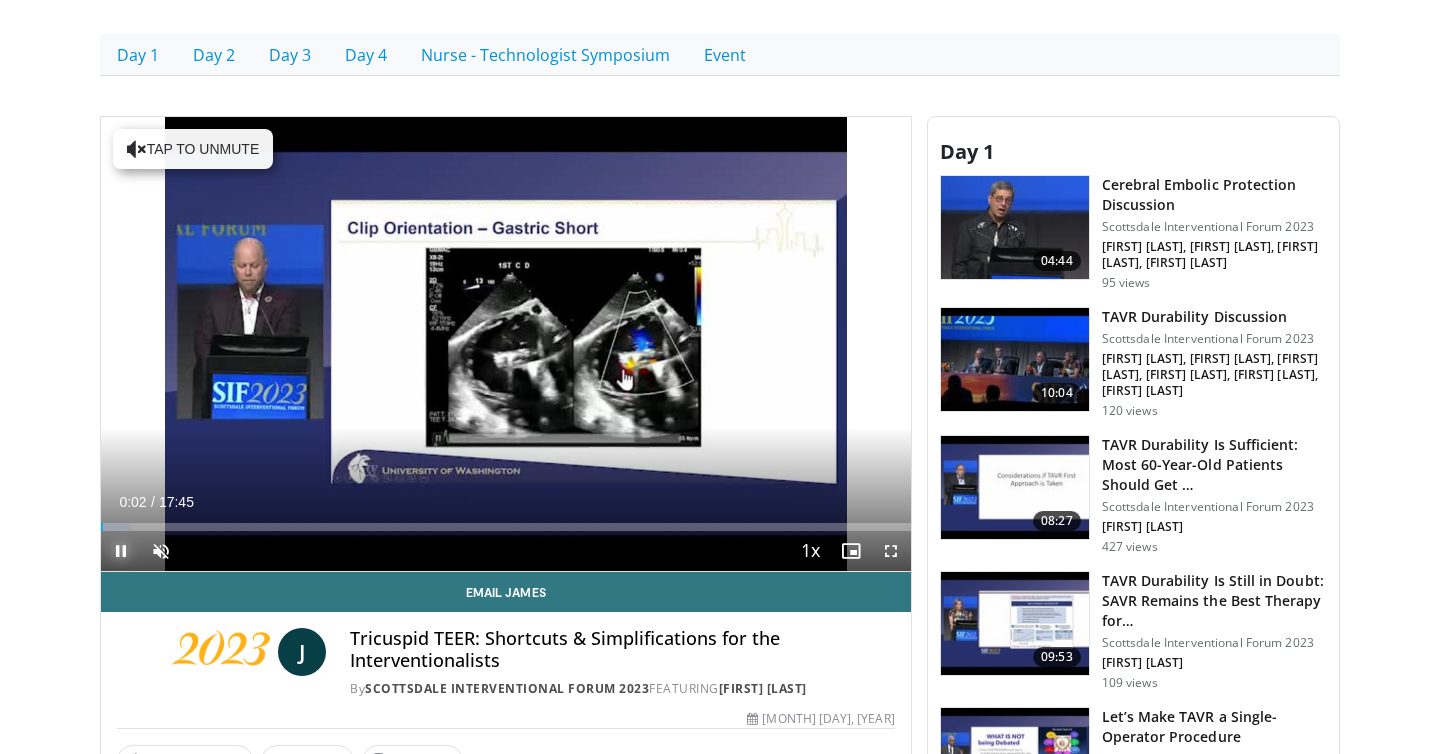 click at bounding box center (121, 551) 